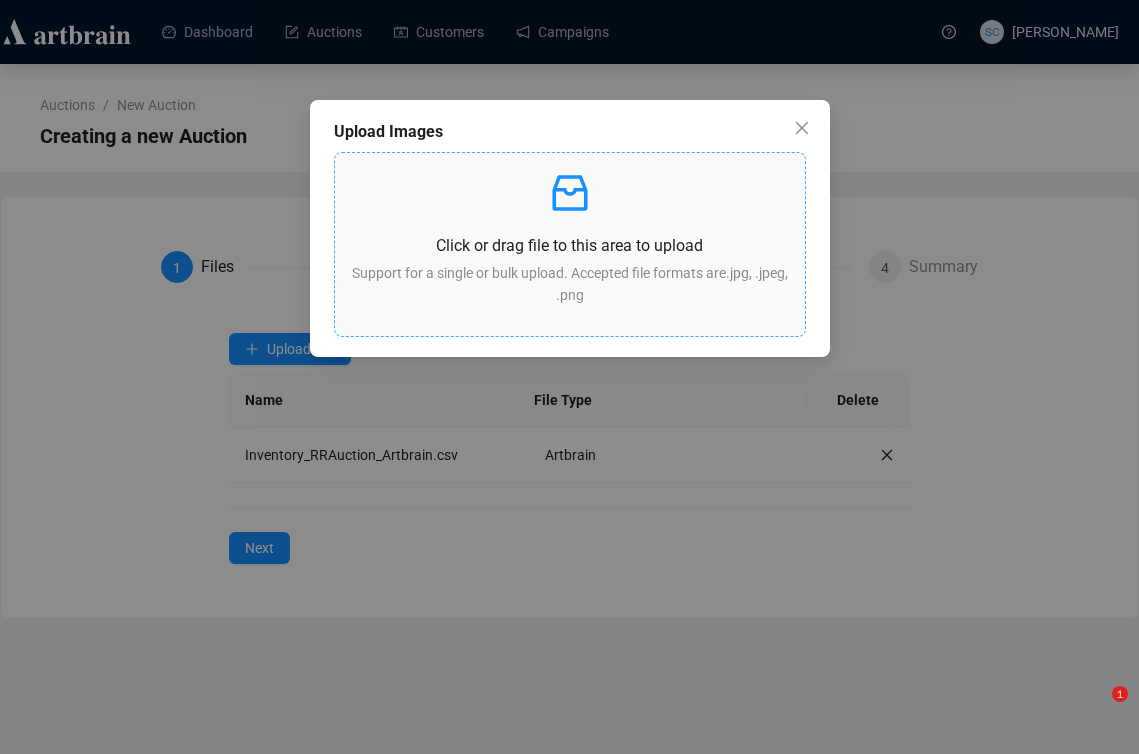 scroll, scrollTop: 0, scrollLeft: 0, axis: both 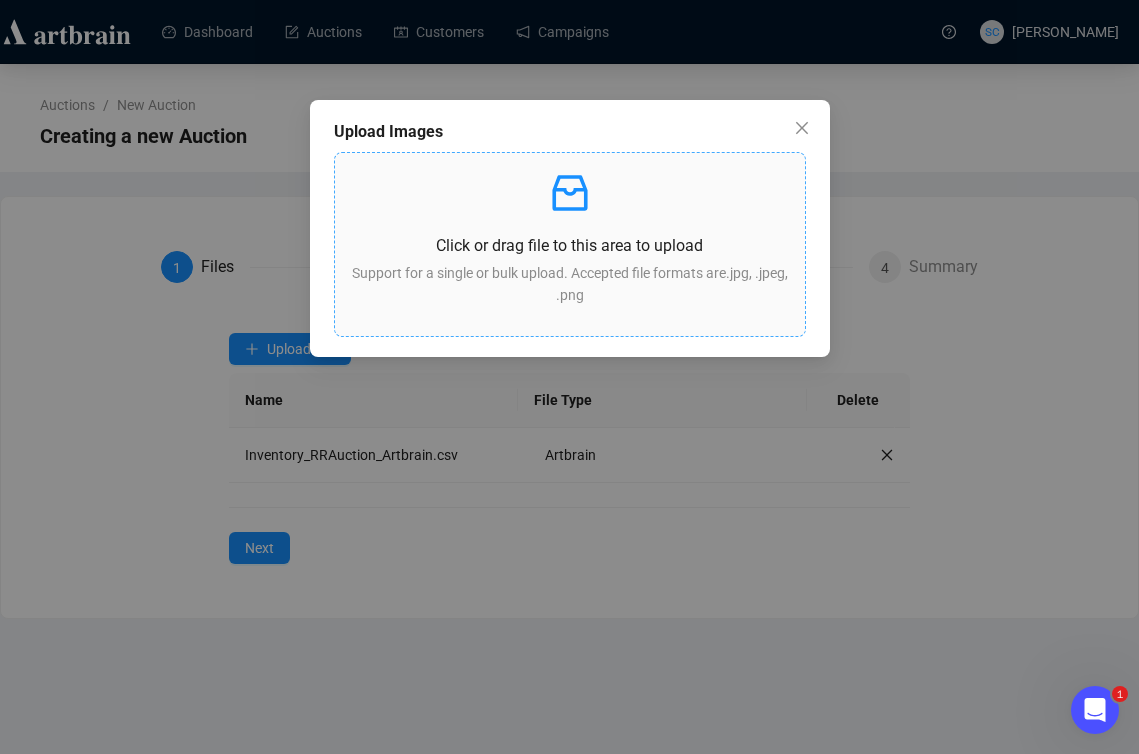click on "Click or drag file to this area to upload Support for a single or bulk upload. Accepted file formats are  .jpg, .jpeg, .png" at bounding box center [570, 244] 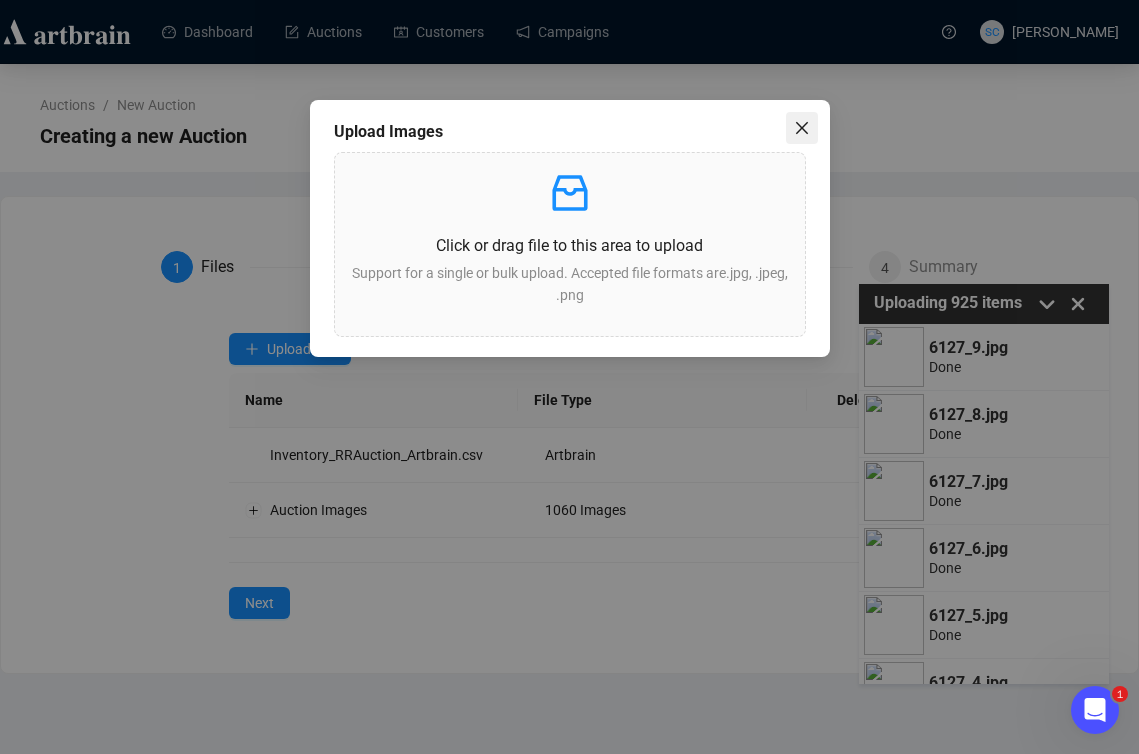click on "Upload Images Click or drag file to this area to upload Support for a single or bulk upload. Accepted file formats are  .jpg, .jpeg, .png" at bounding box center [570, 228] 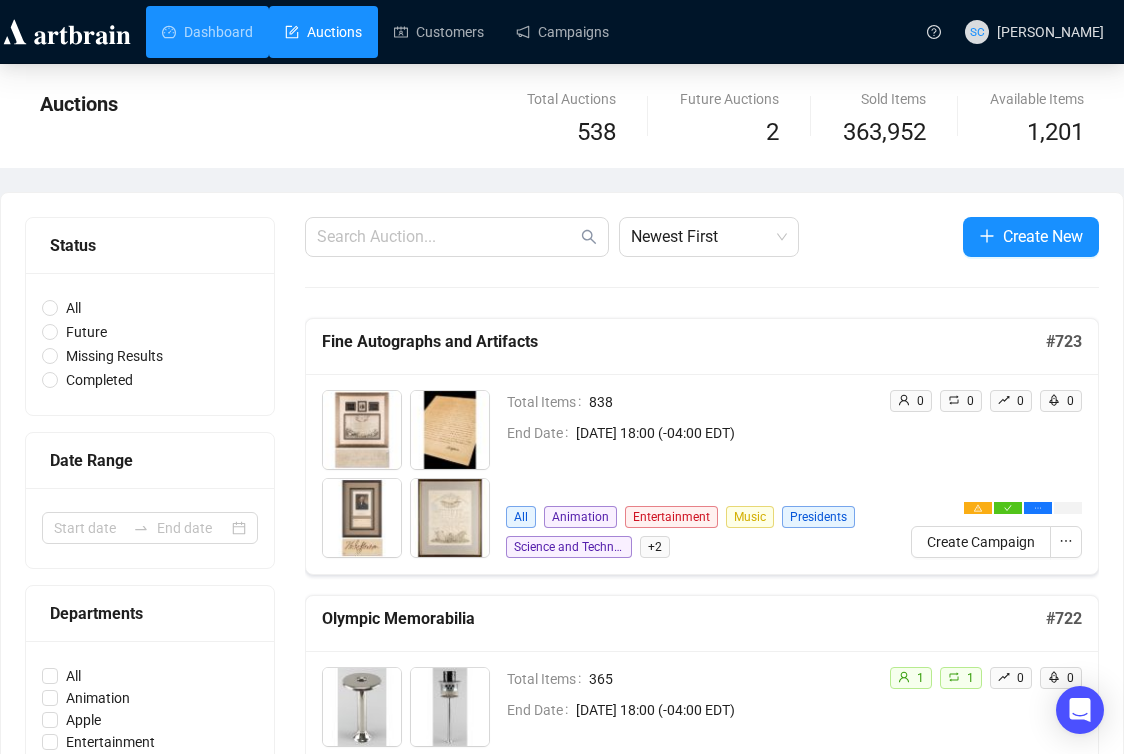scroll, scrollTop: 0, scrollLeft: 0, axis: both 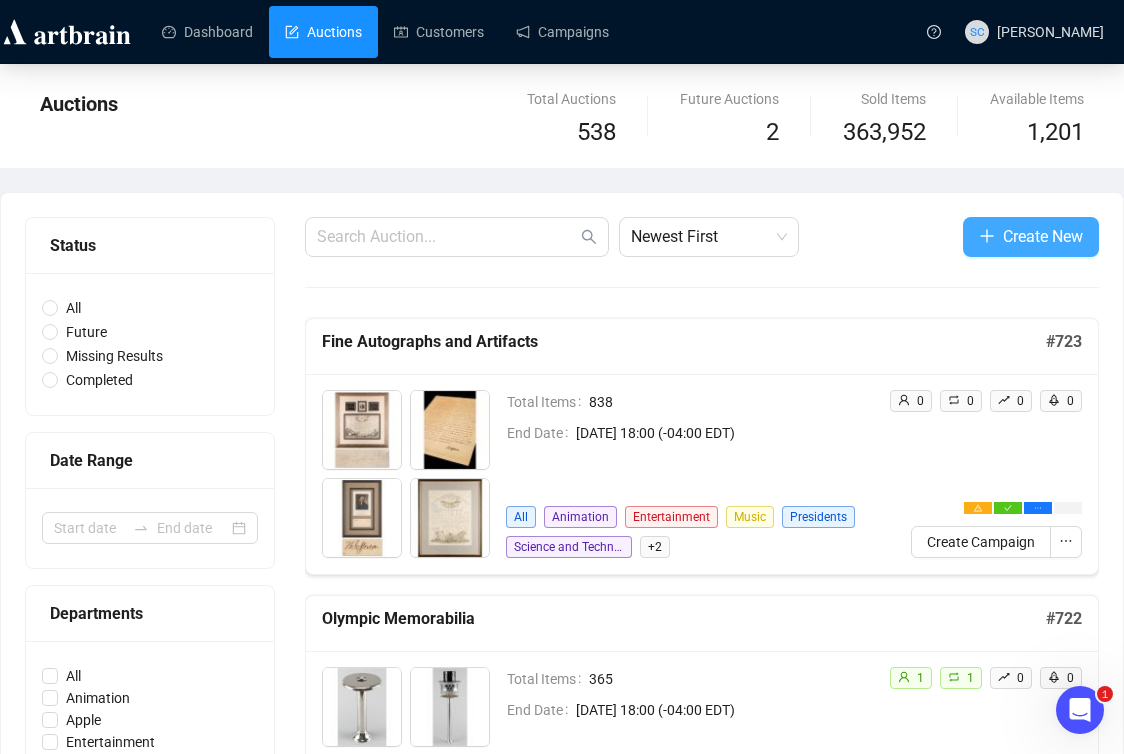 click on "Create New" at bounding box center (1043, 236) 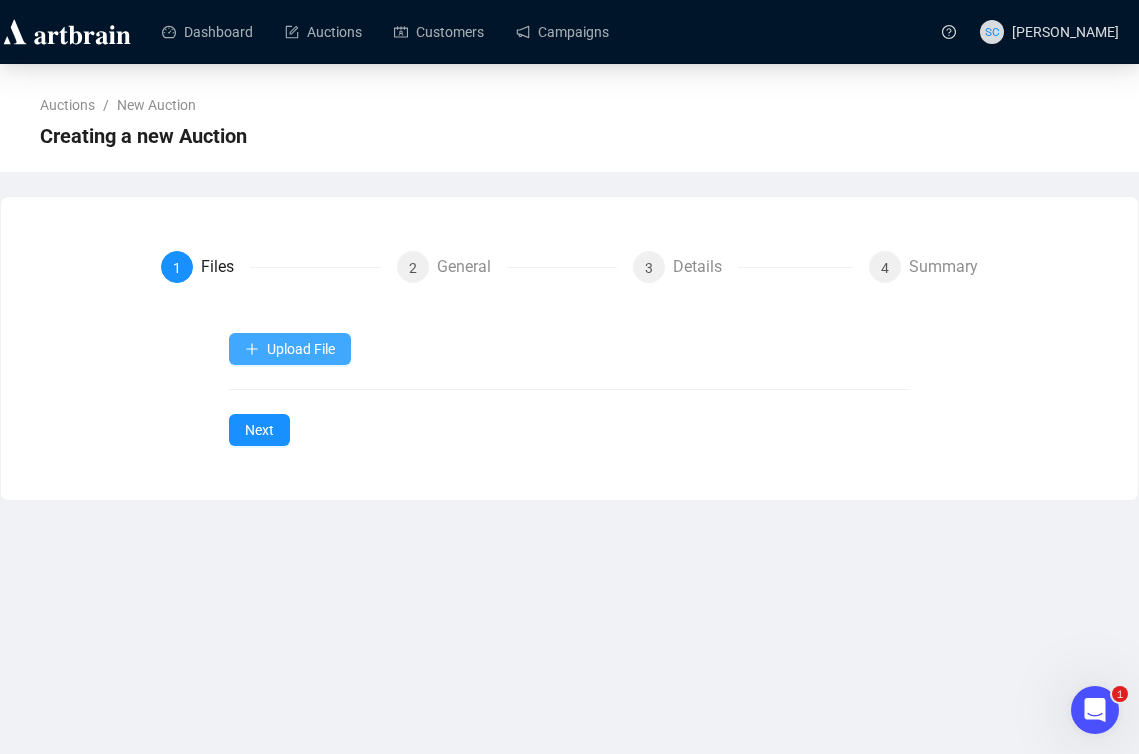 click at bounding box center [252, 349] 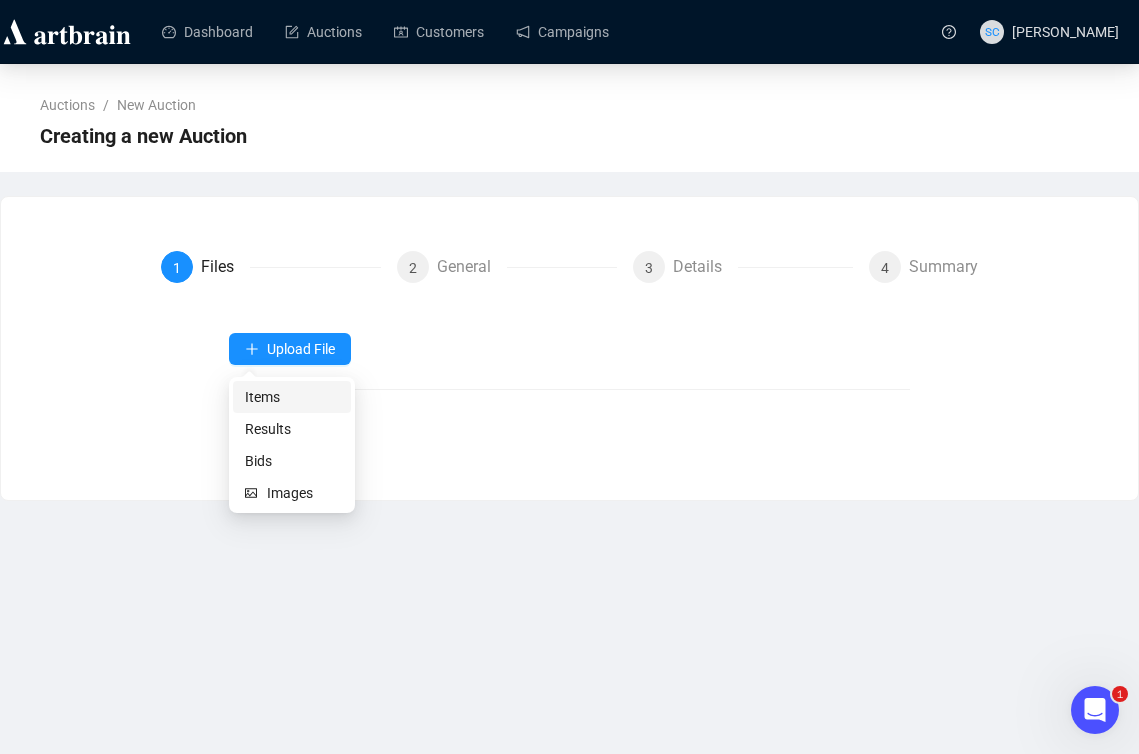 click on "Items" at bounding box center (292, 397) 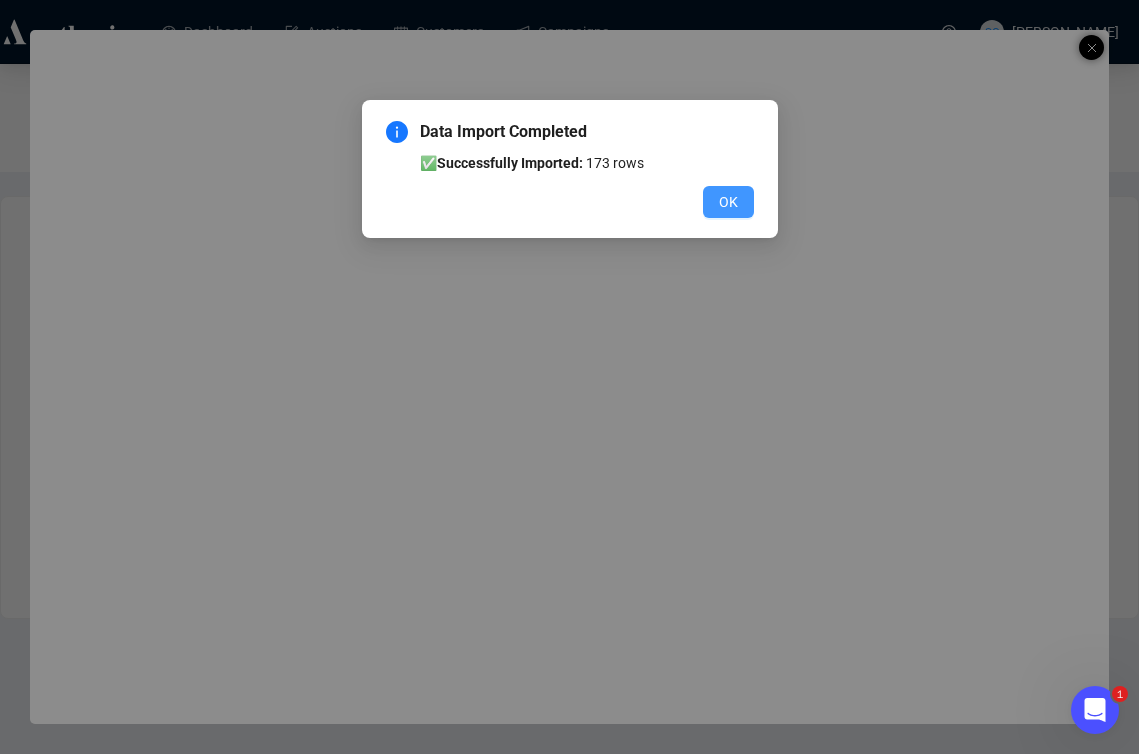 click on "OK" at bounding box center (728, 202) 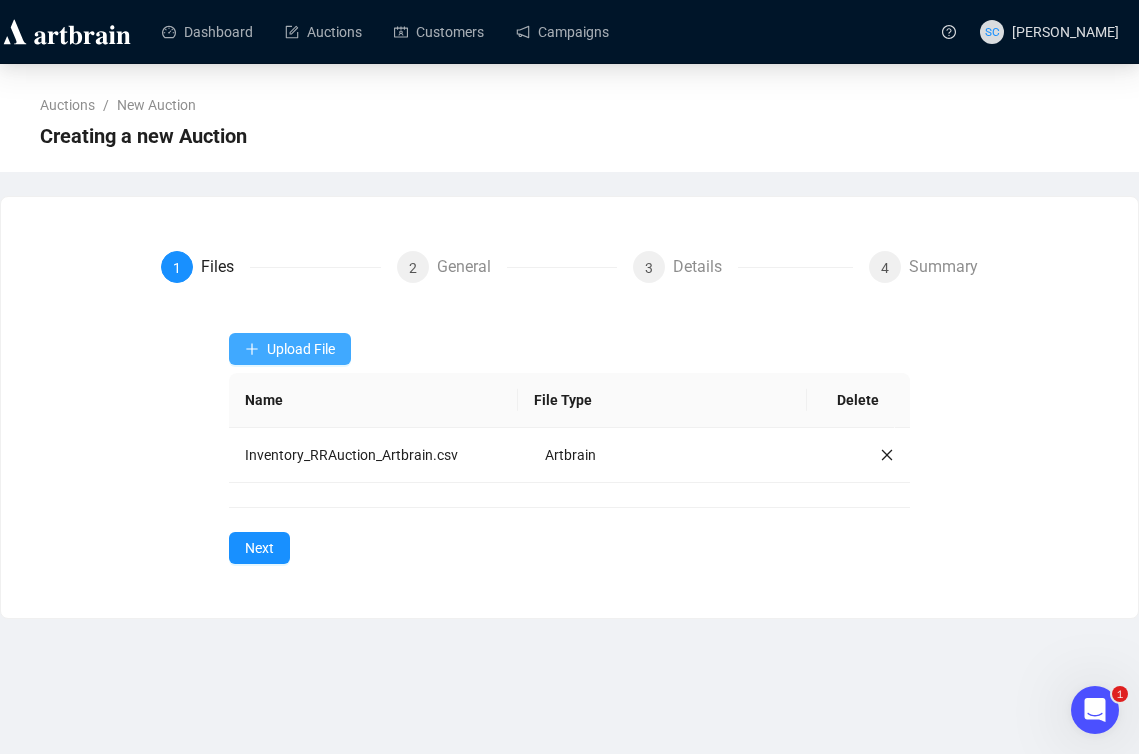 click on "Upload File" at bounding box center (290, 349) 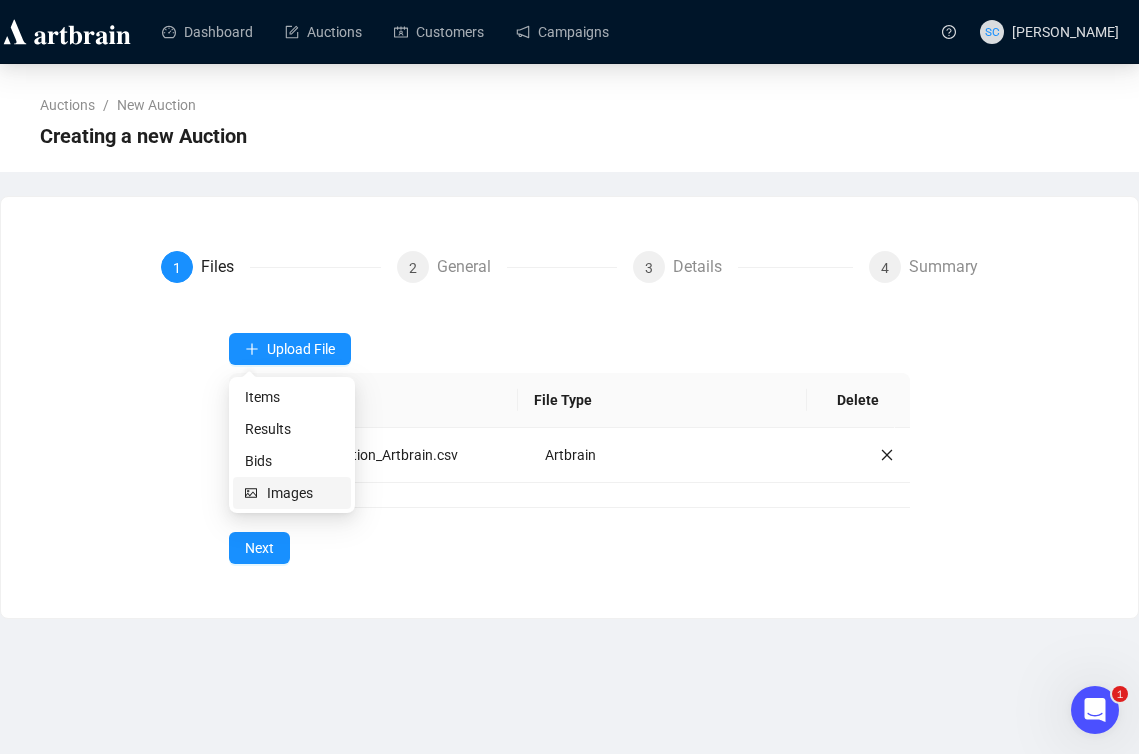click on "Images" at bounding box center (303, 493) 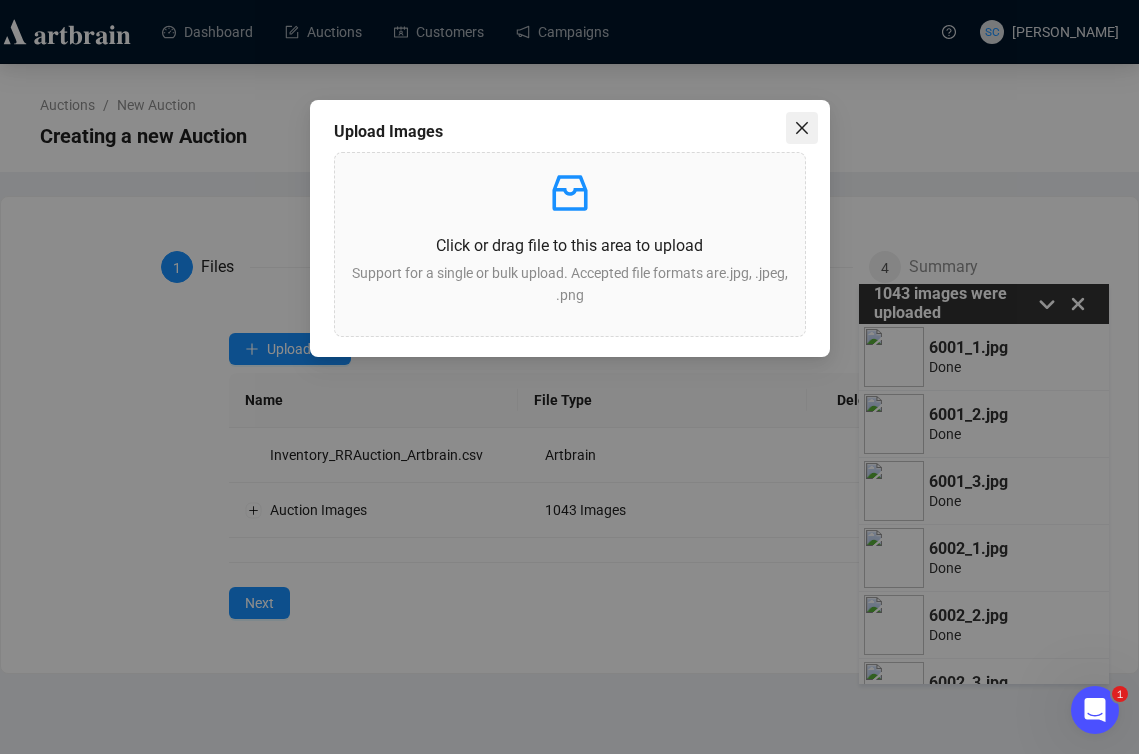 click at bounding box center [802, 128] 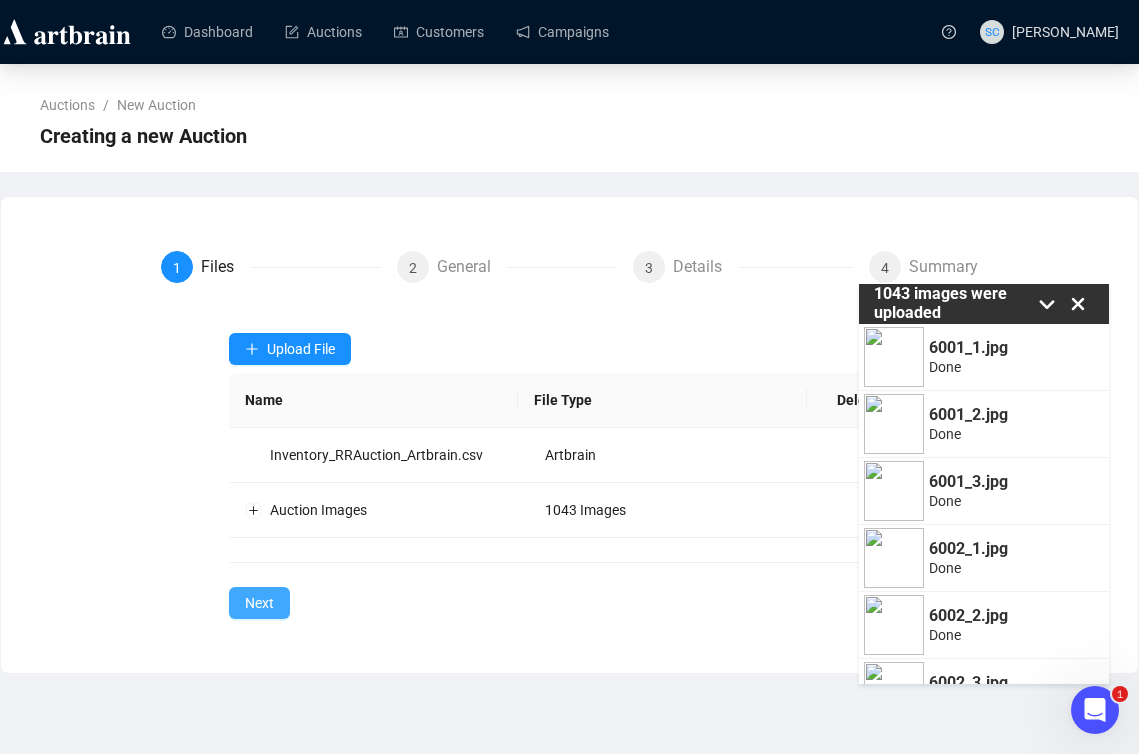click on "Next" at bounding box center [259, 603] 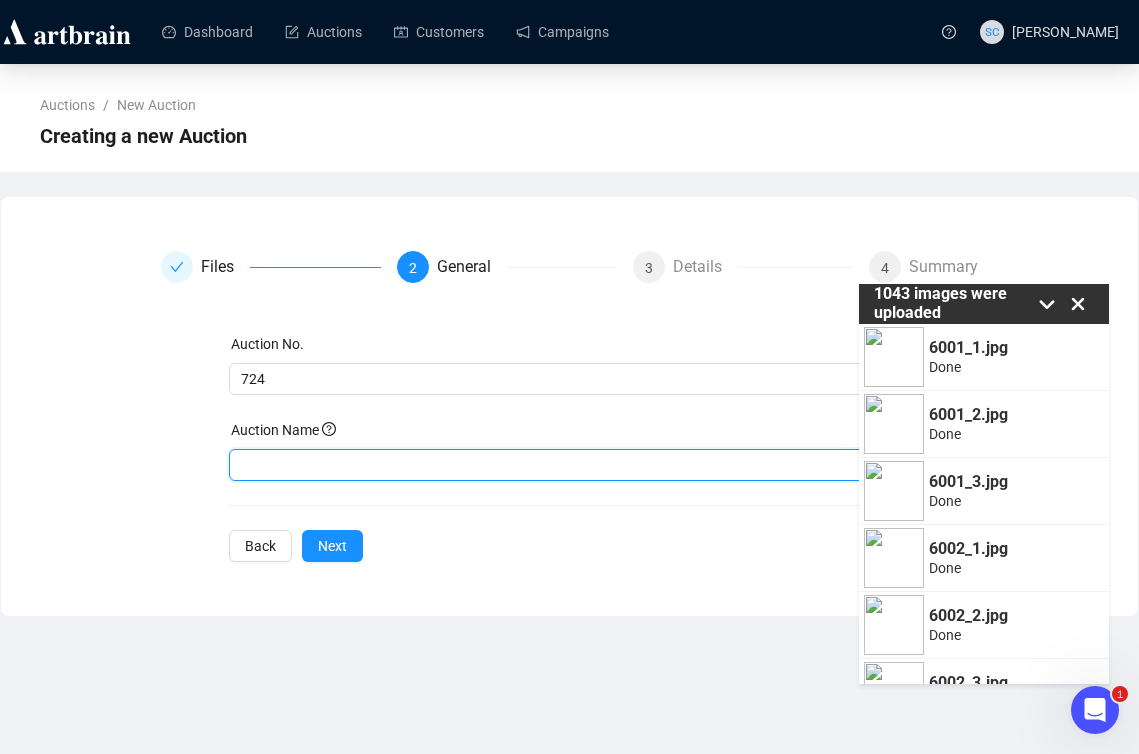 click at bounding box center [569, 465] 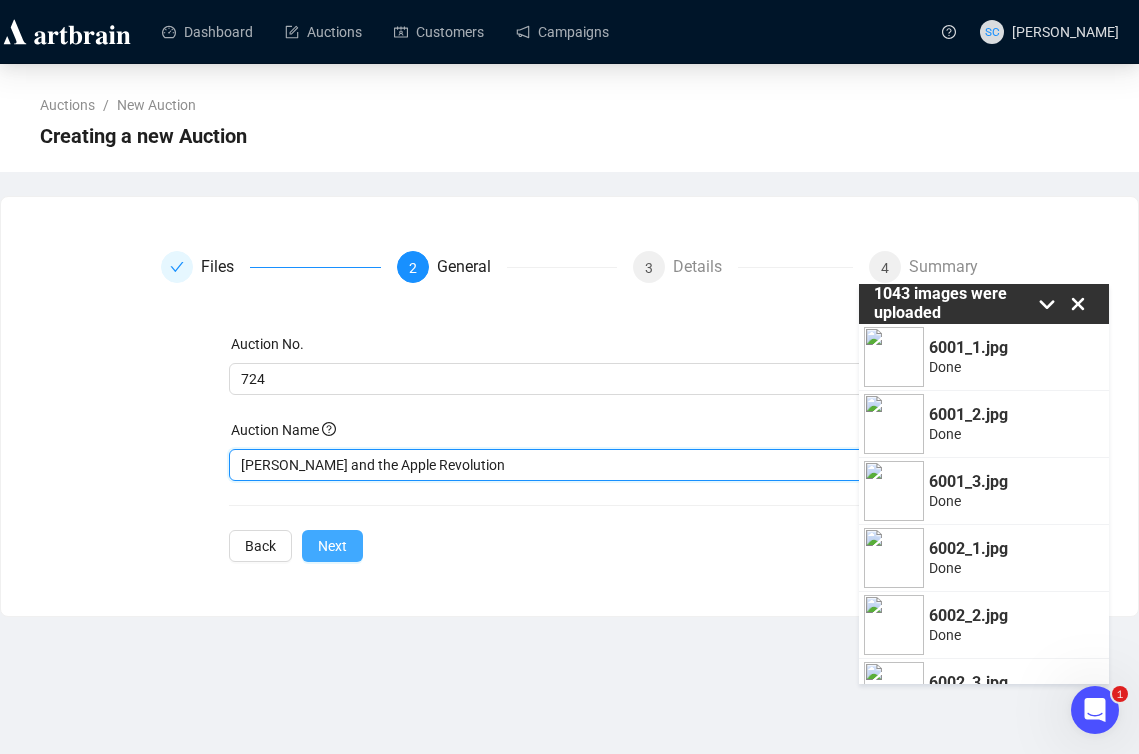 type on "Steve Jobs and the Apple Revolution" 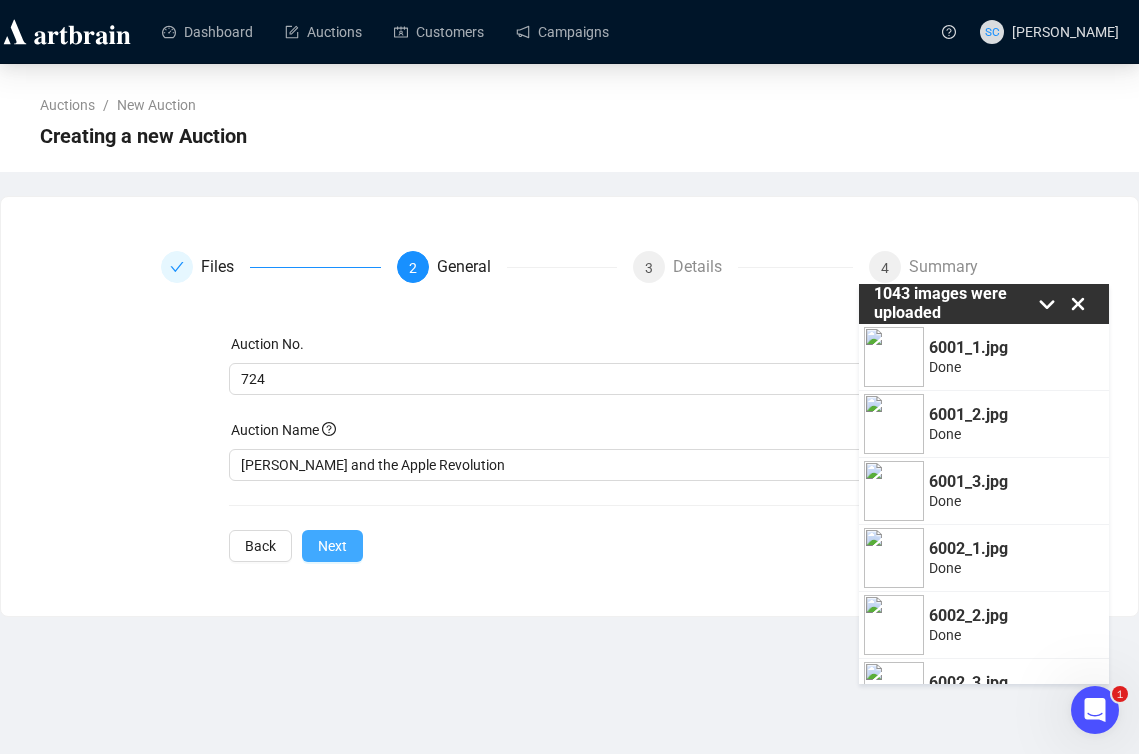 click on "Next" at bounding box center (332, 546) 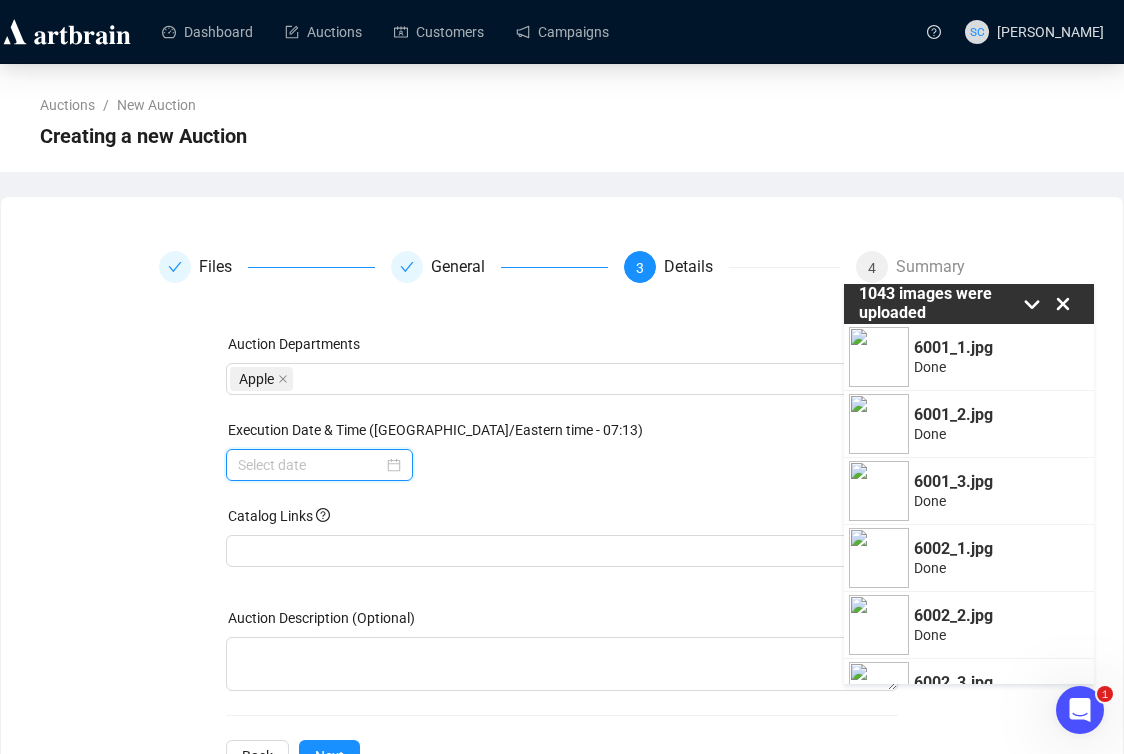 click at bounding box center [310, 465] 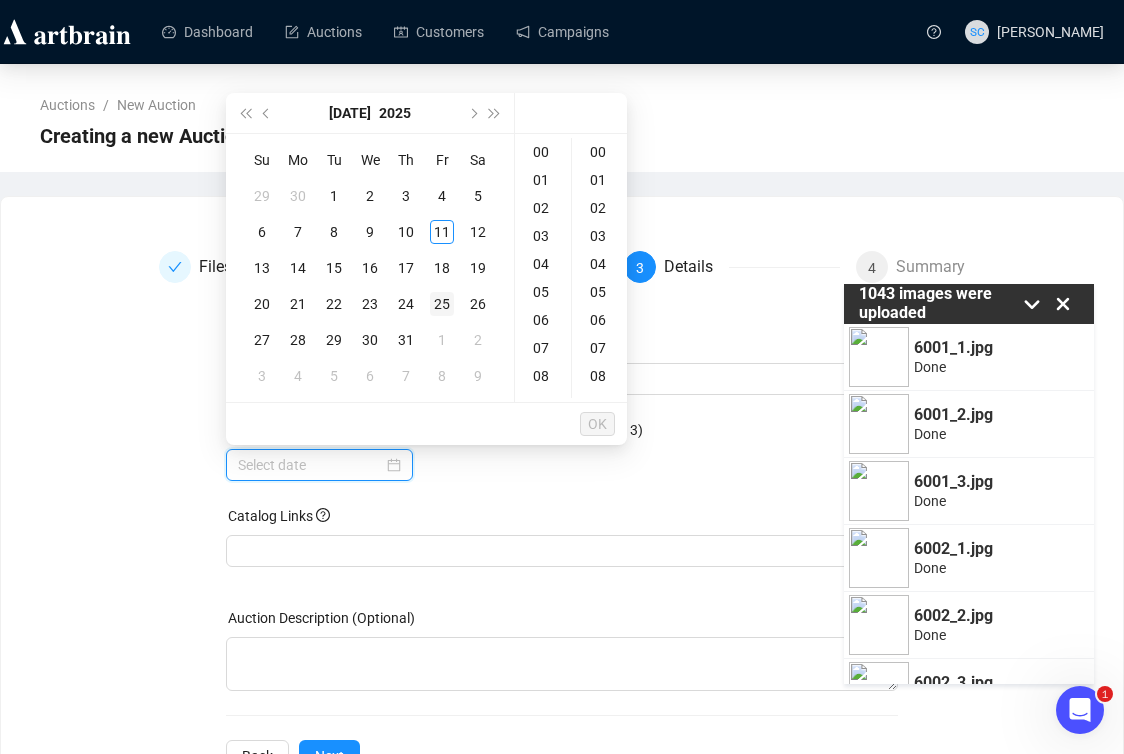 type on "2025-07-25 00:00" 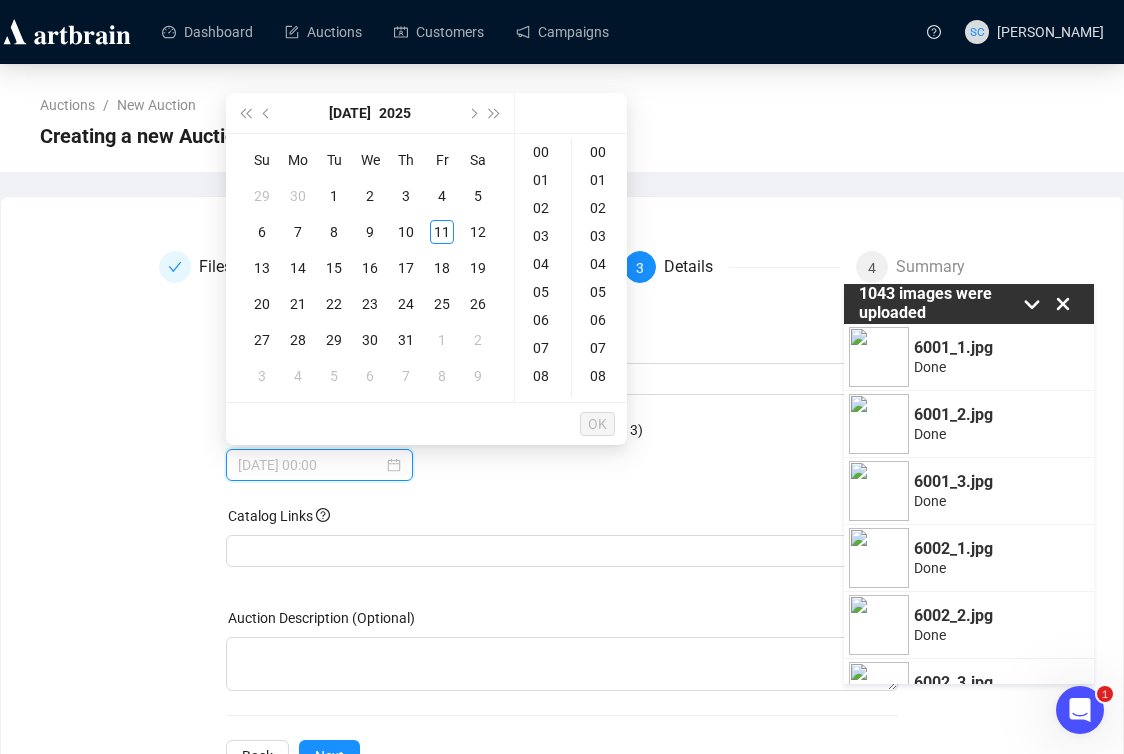 type on "2025-07-03 00:00" 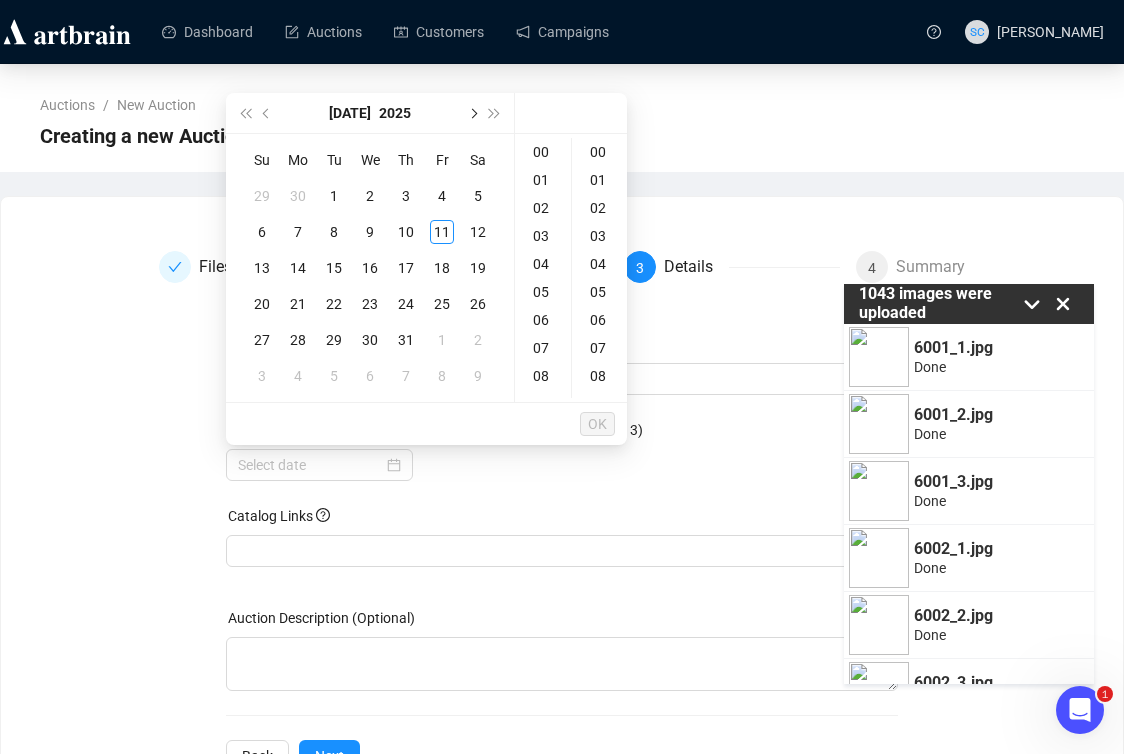 click at bounding box center [472, 113] 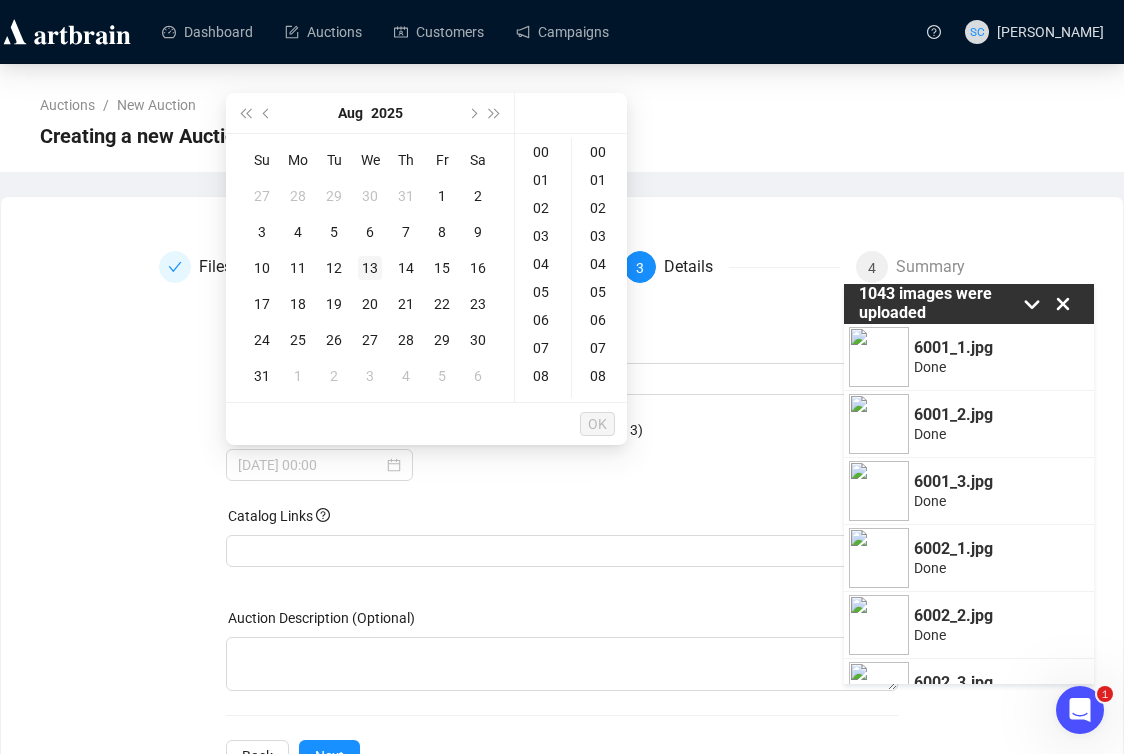 click on "13" at bounding box center (370, 268) 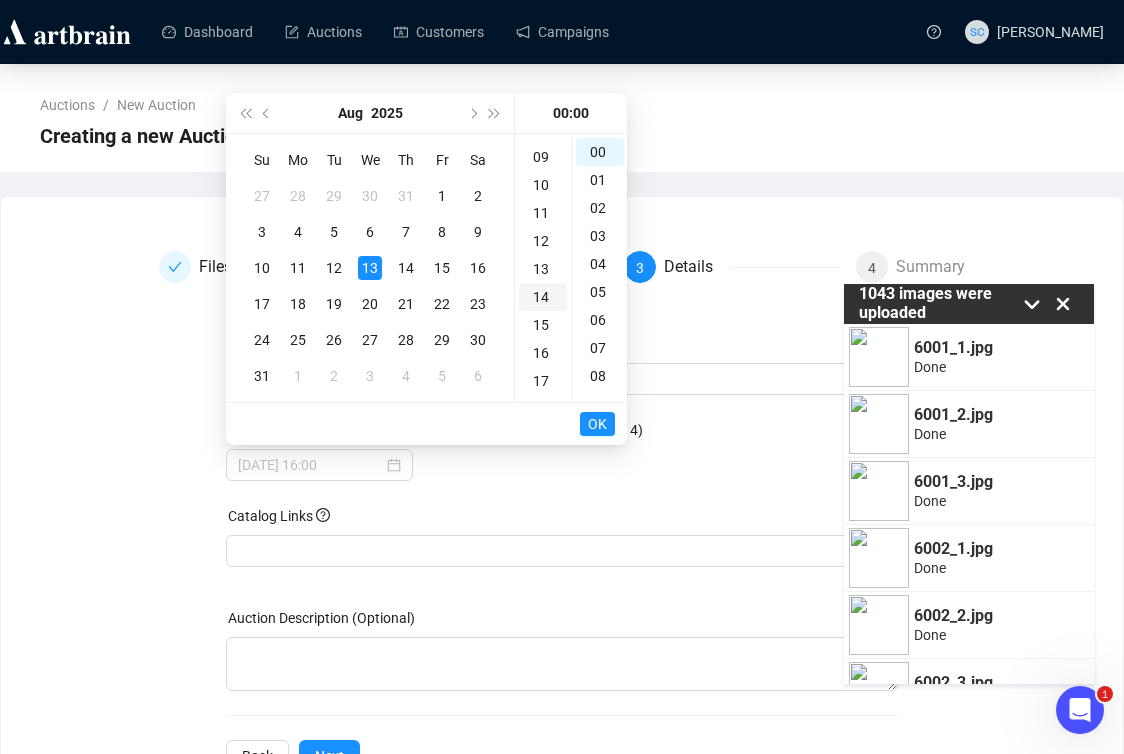 scroll, scrollTop: 273, scrollLeft: 0, axis: vertical 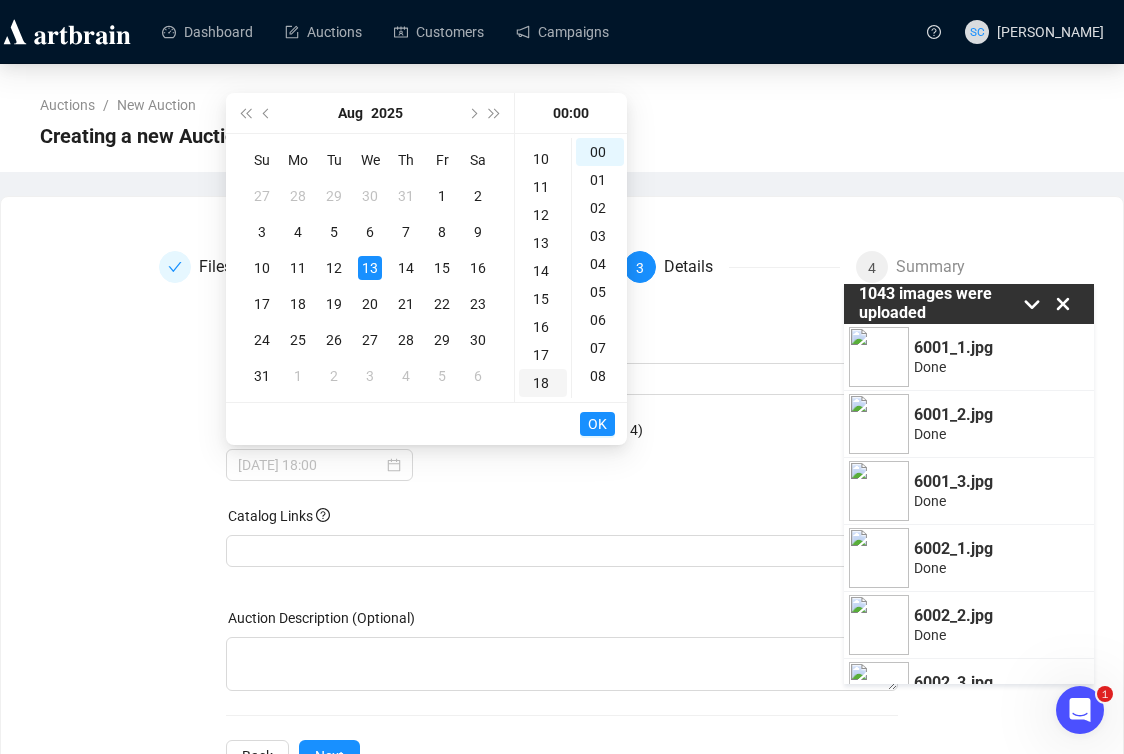 click on "18" at bounding box center (543, 383) 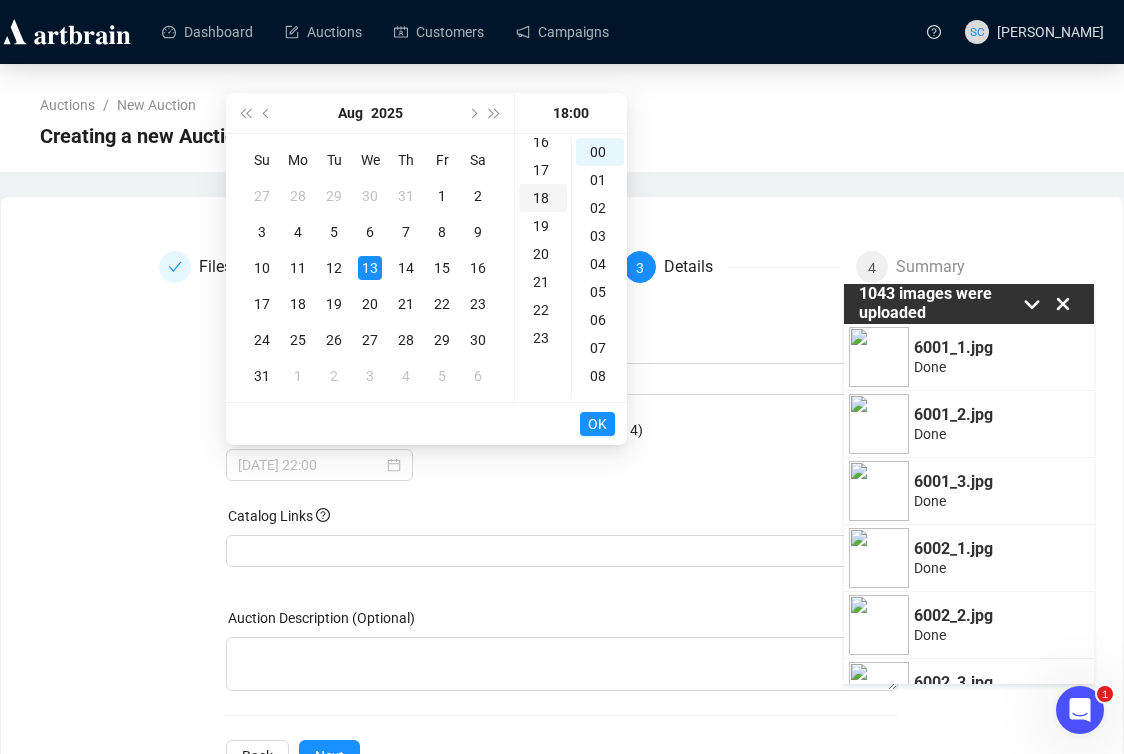 type on "2025-08-13 18:00" 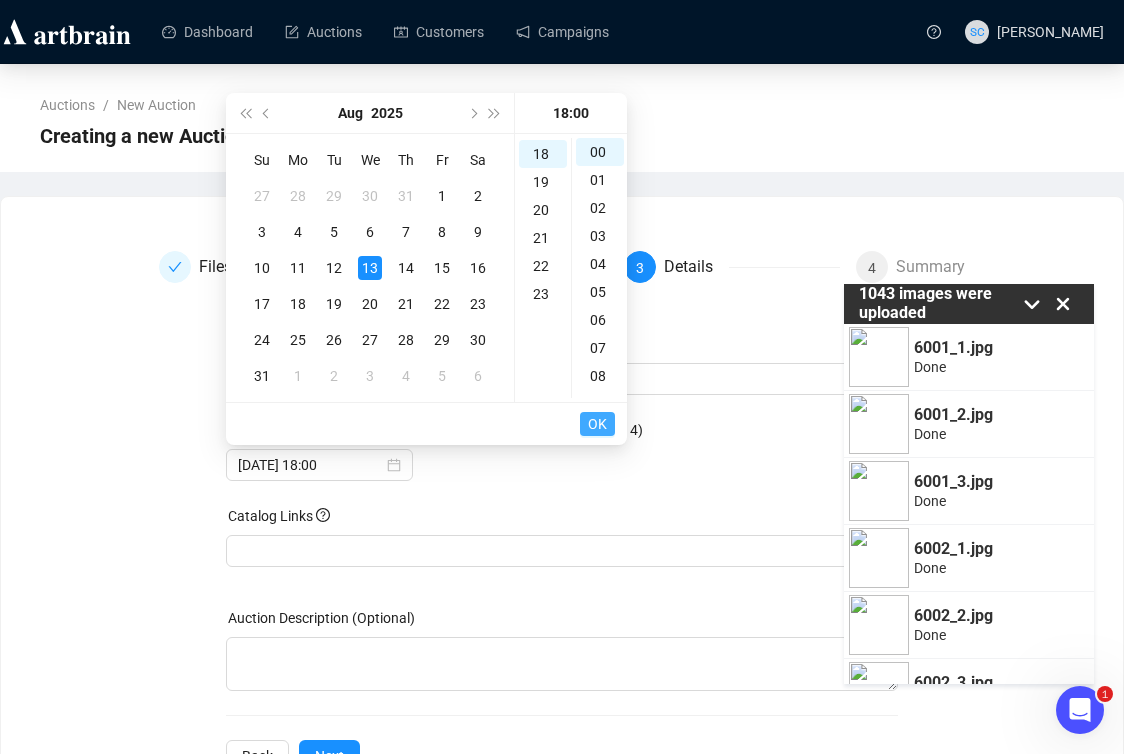 scroll, scrollTop: 504, scrollLeft: 0, axis: vertical 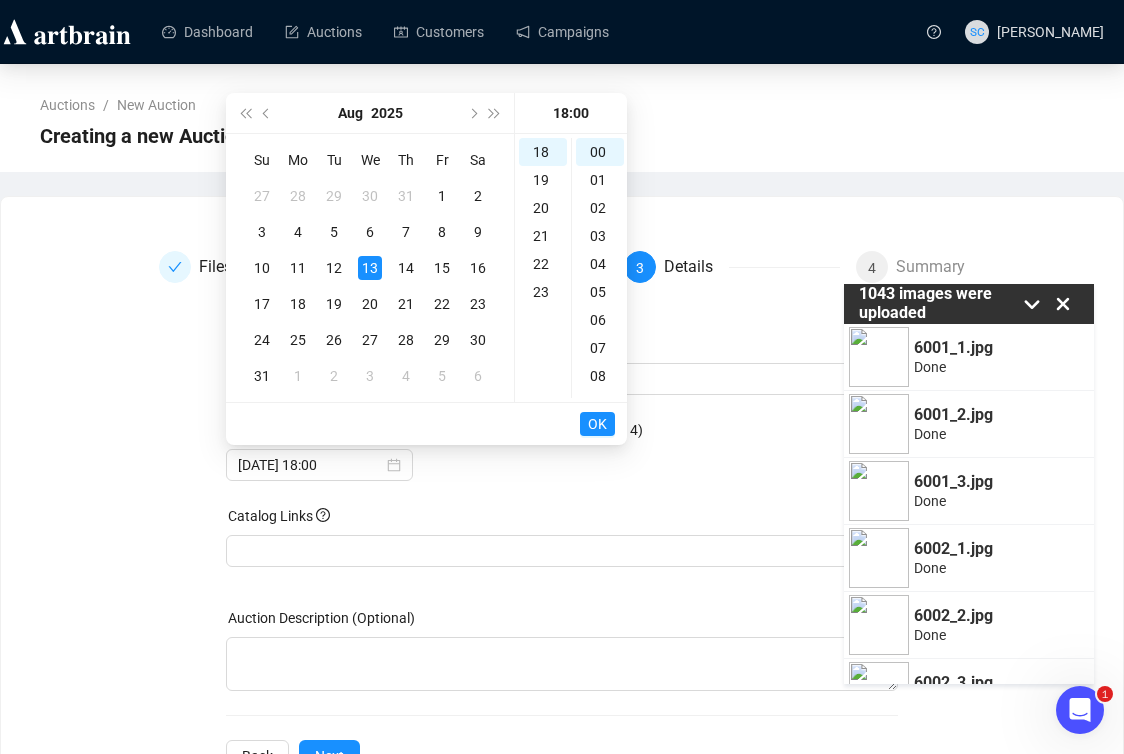 click on "OK" at bounding box center (597, 424) 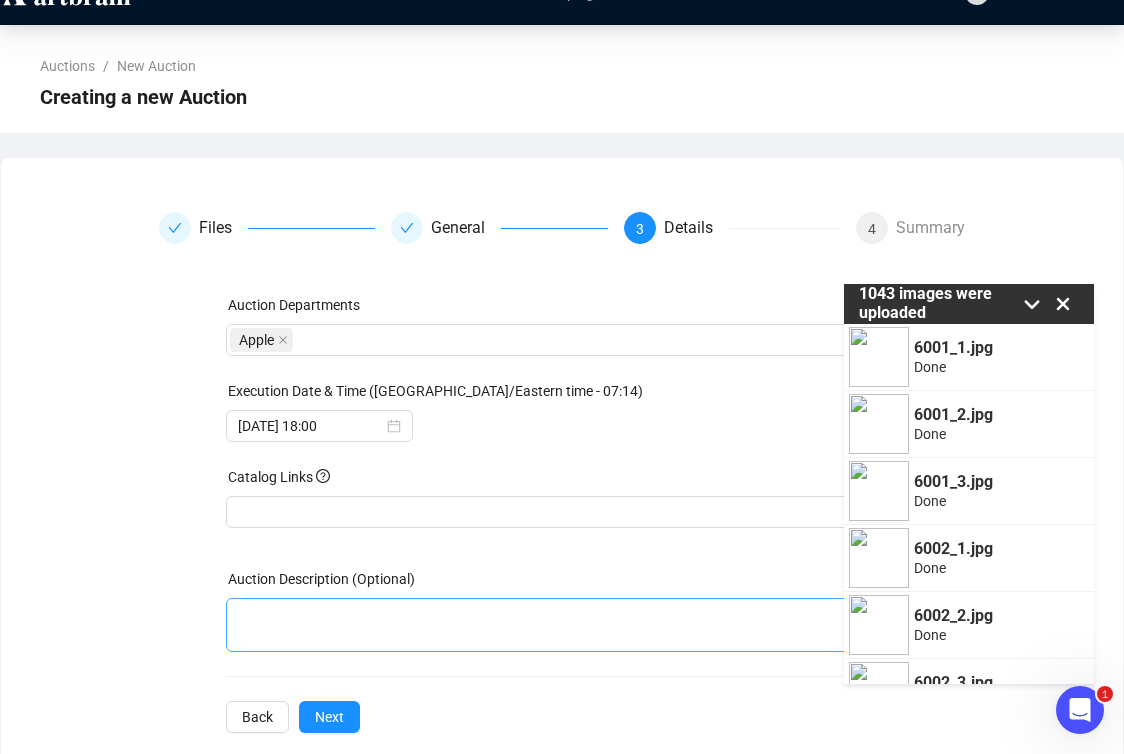 scroll, scrollTop: 65, scrollLeft: 0, axis: vertical 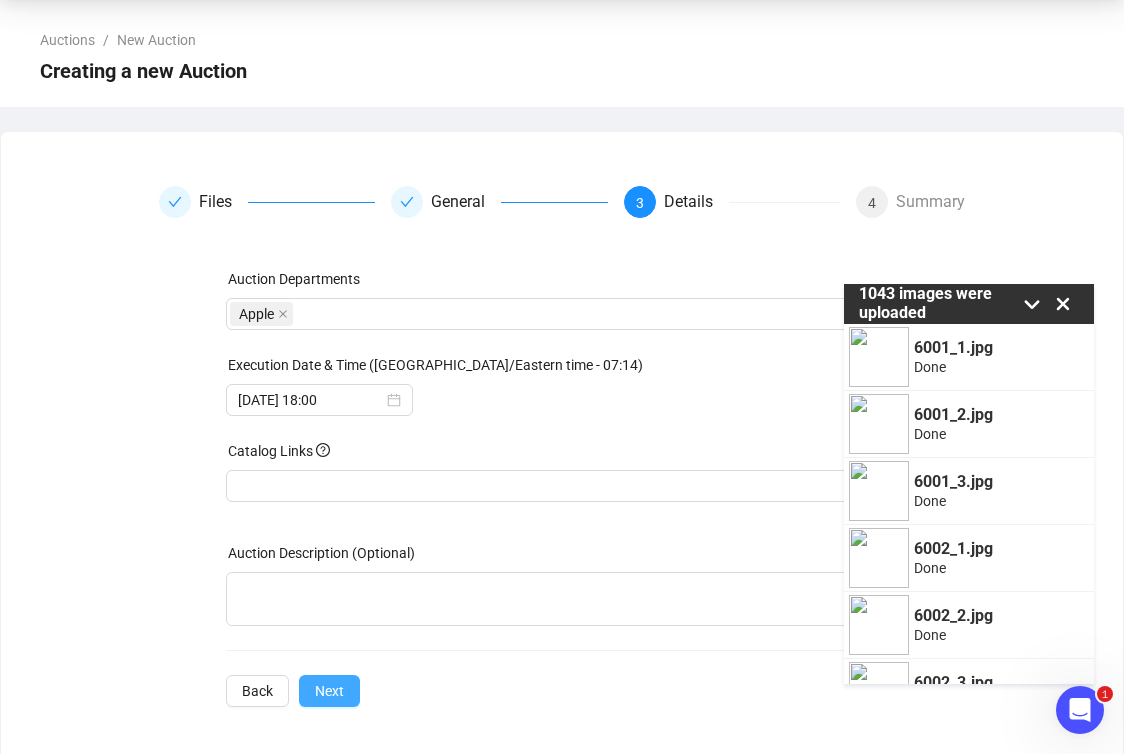 click on "Next" at bounding box center [329, 691] 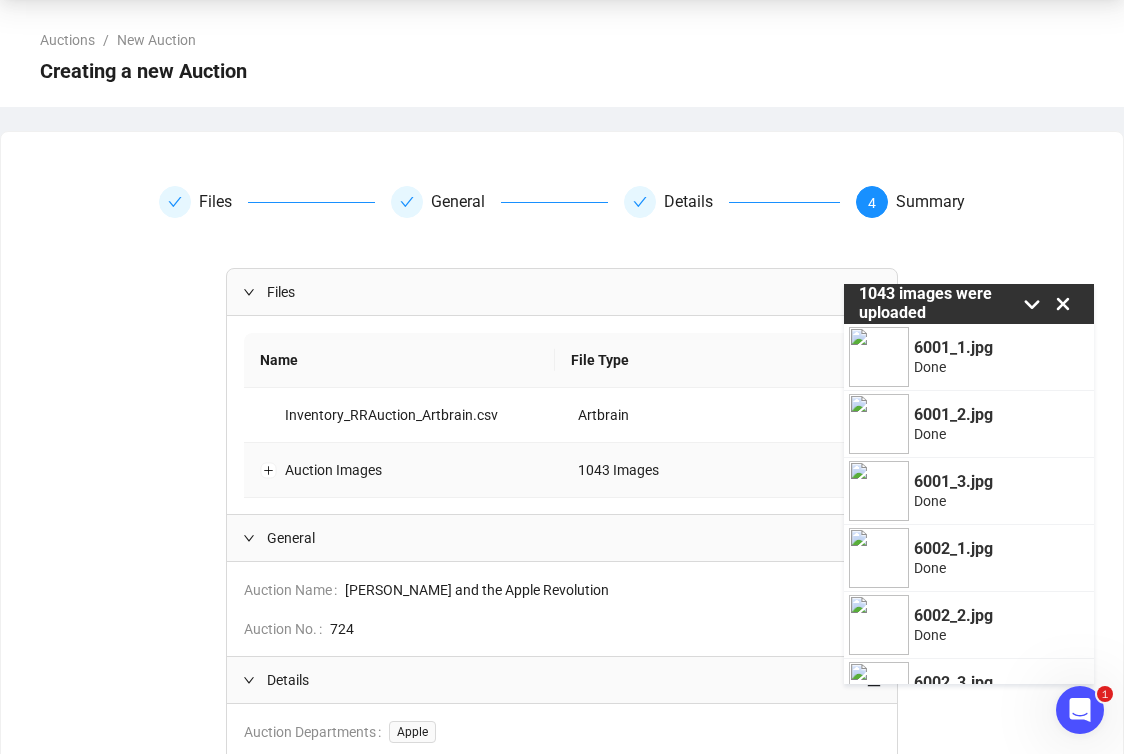 scroll, scrollTop: 272, scrollLeft: 0, axis: vertical 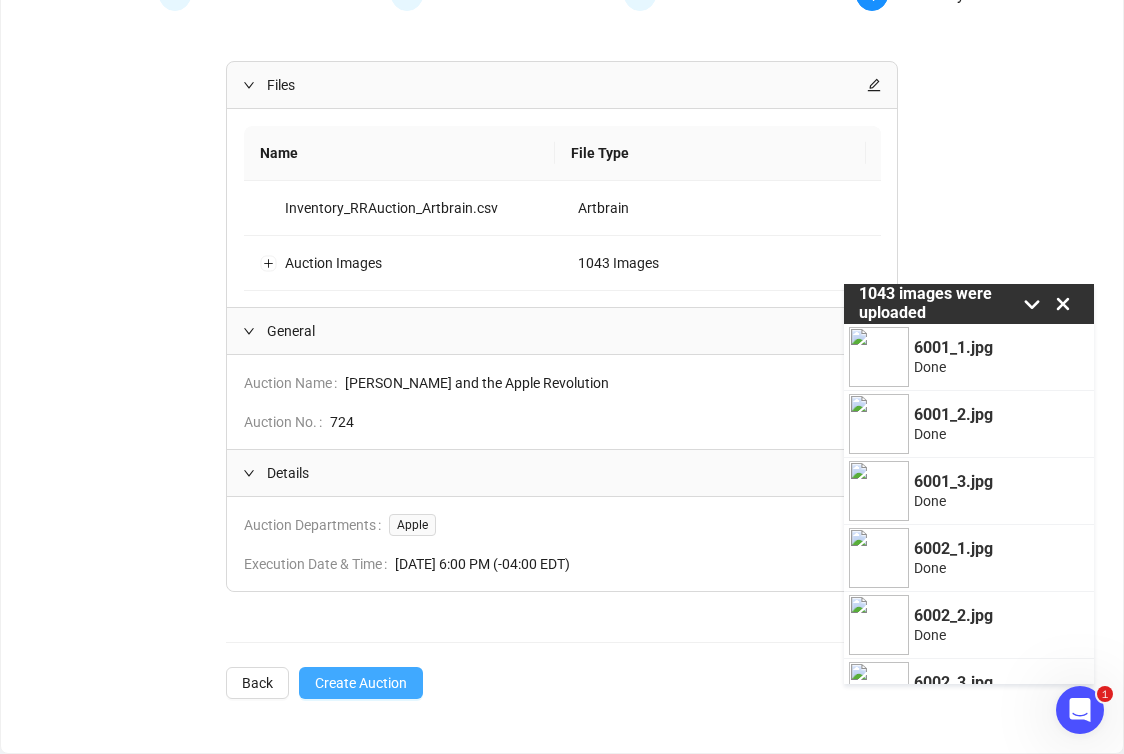 click on "Create Auction" at bounding box center (361, 683) 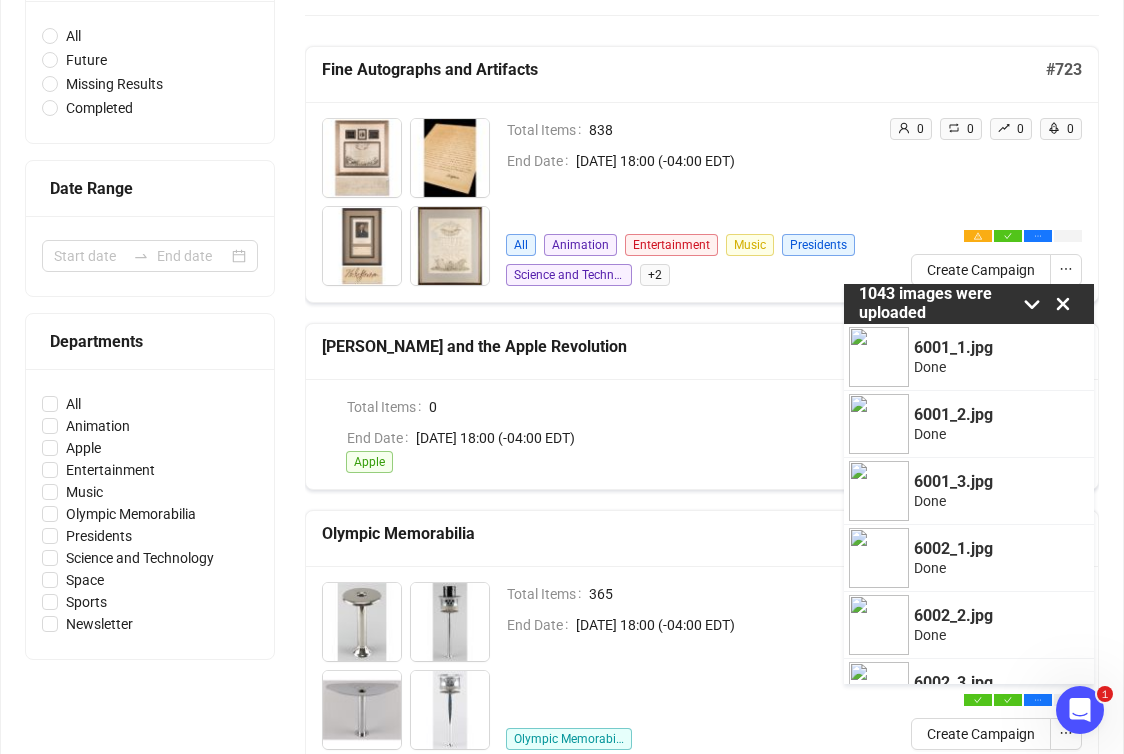click 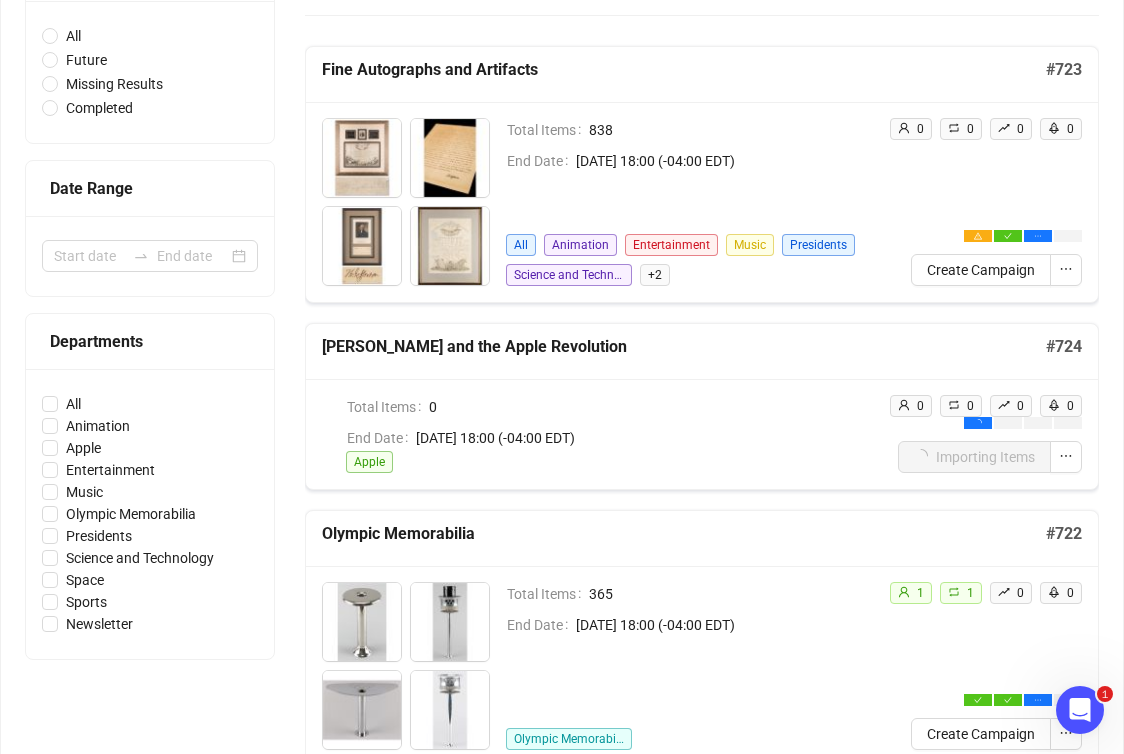 click on "0" at bounding box center (659, 407) 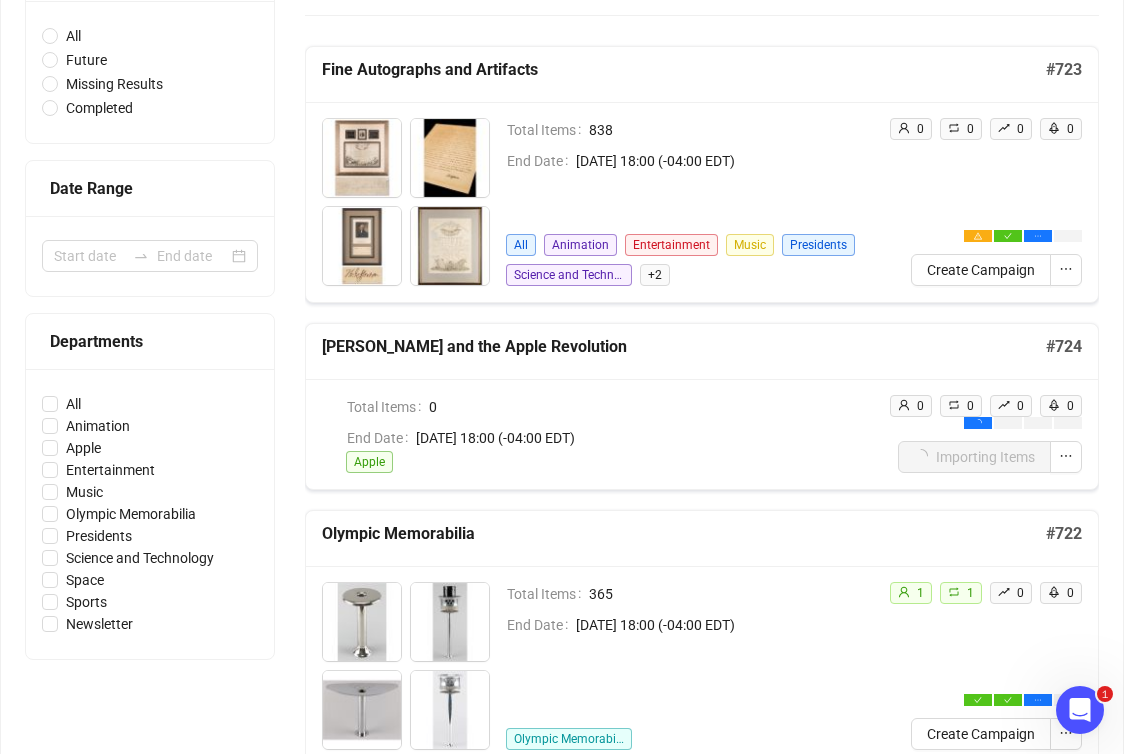 scroll, scrollTop: 0, scrollLeft: 0, axis: both 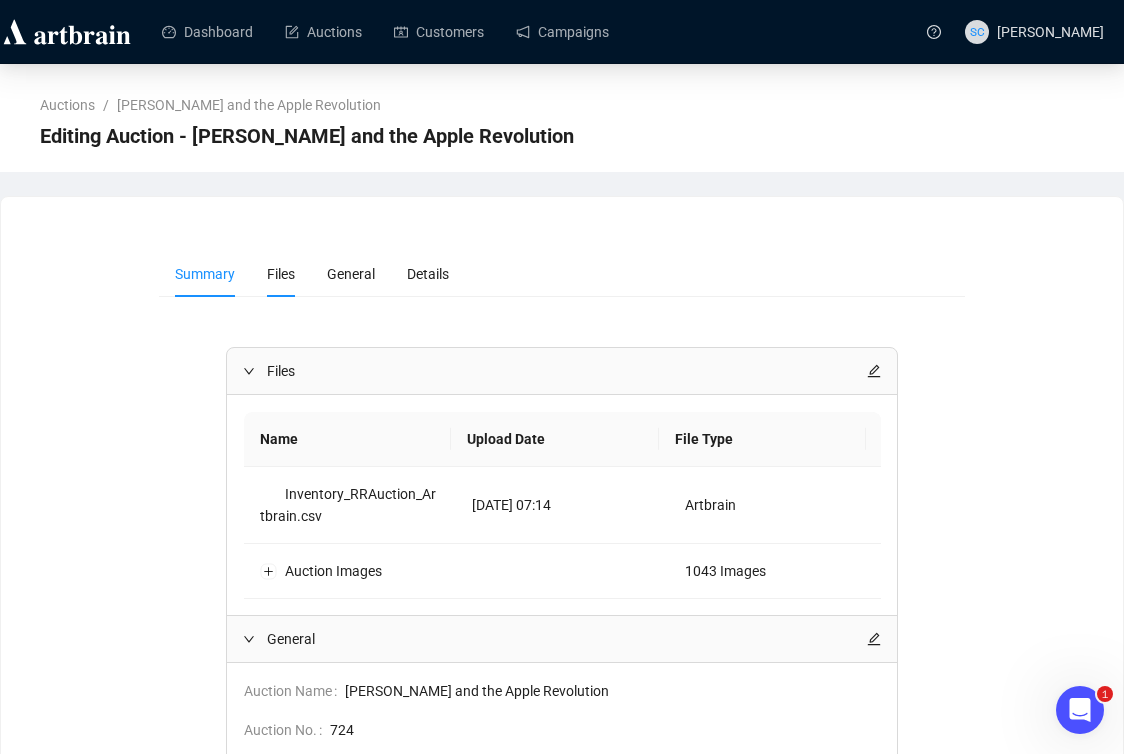 click on "Files" at bounding box center (281, 274) 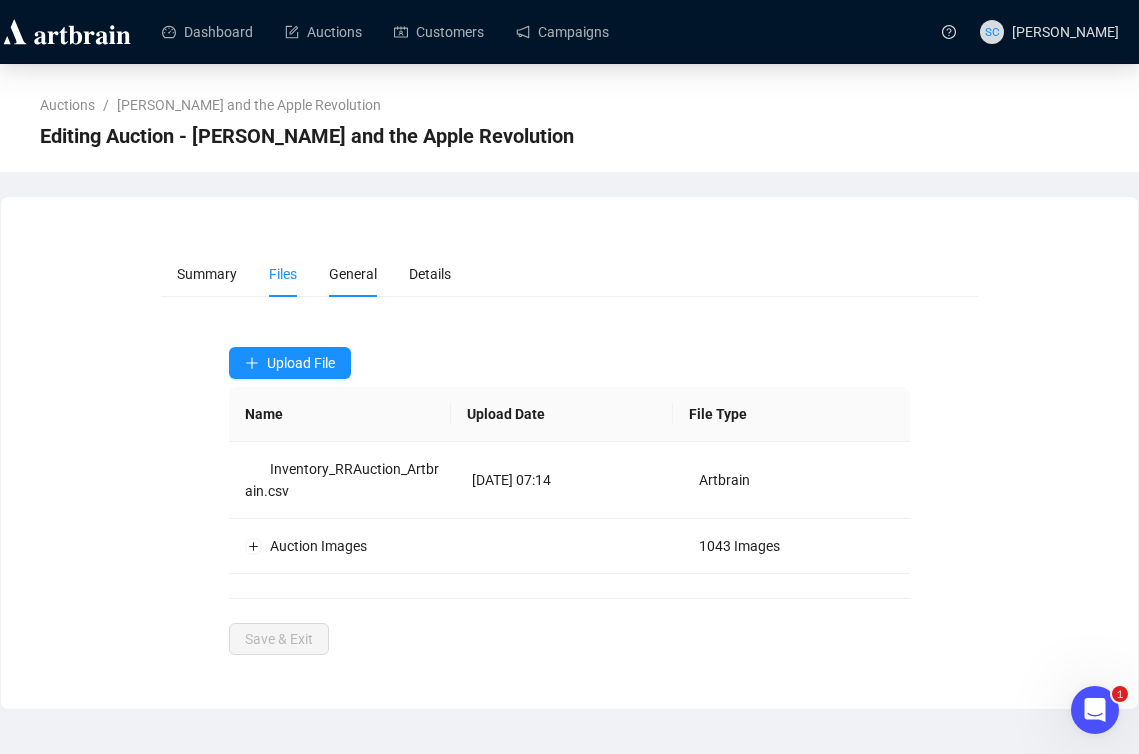 click on "General" at bounding box center (353, 274) 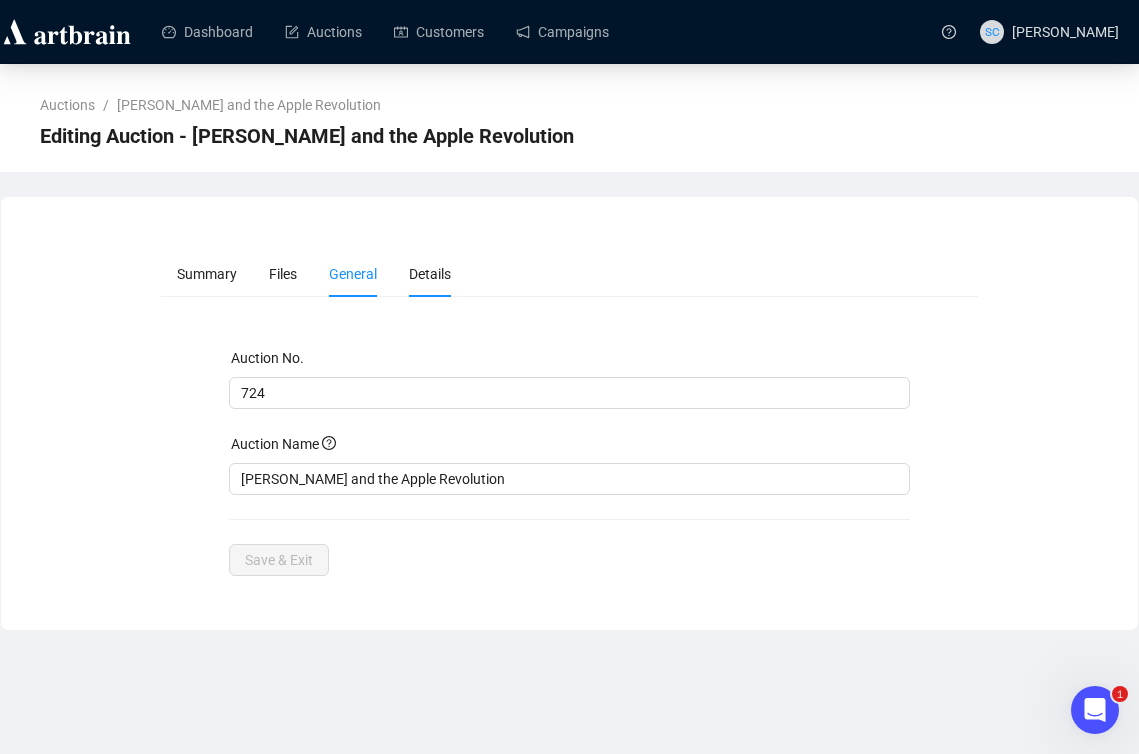 click on "Details" at bounding box center (430, 274) 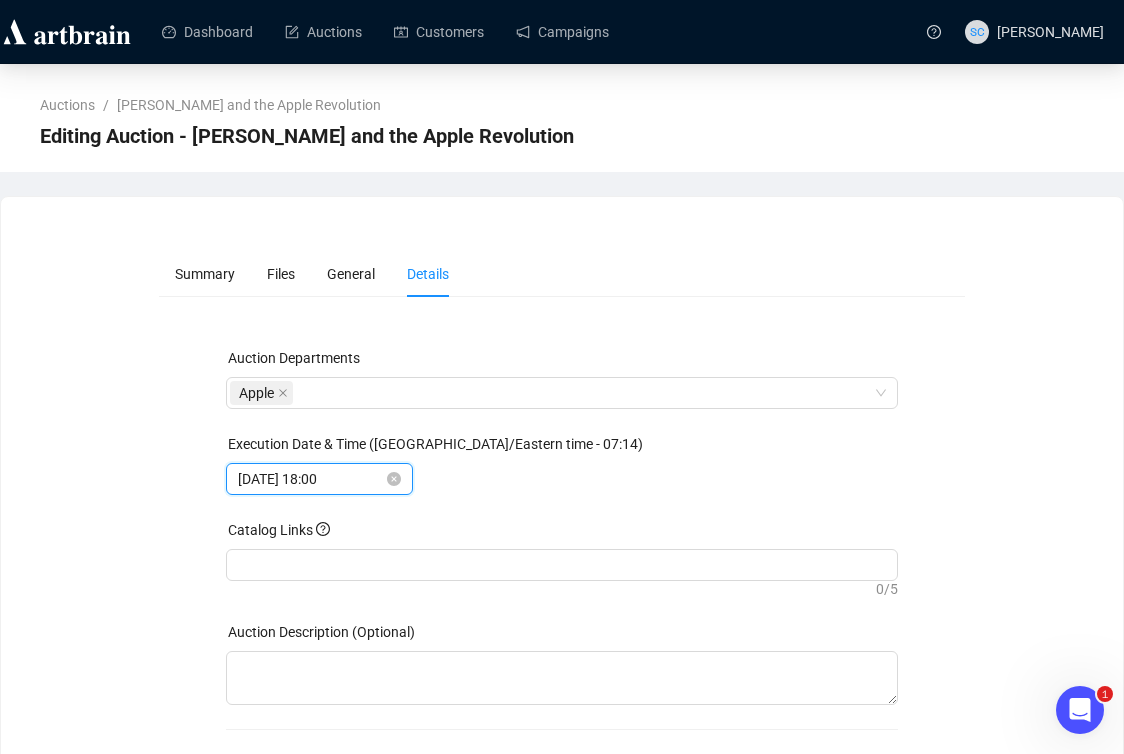 click on "2025-08-13 18:00" at bounding box center (310, 479) 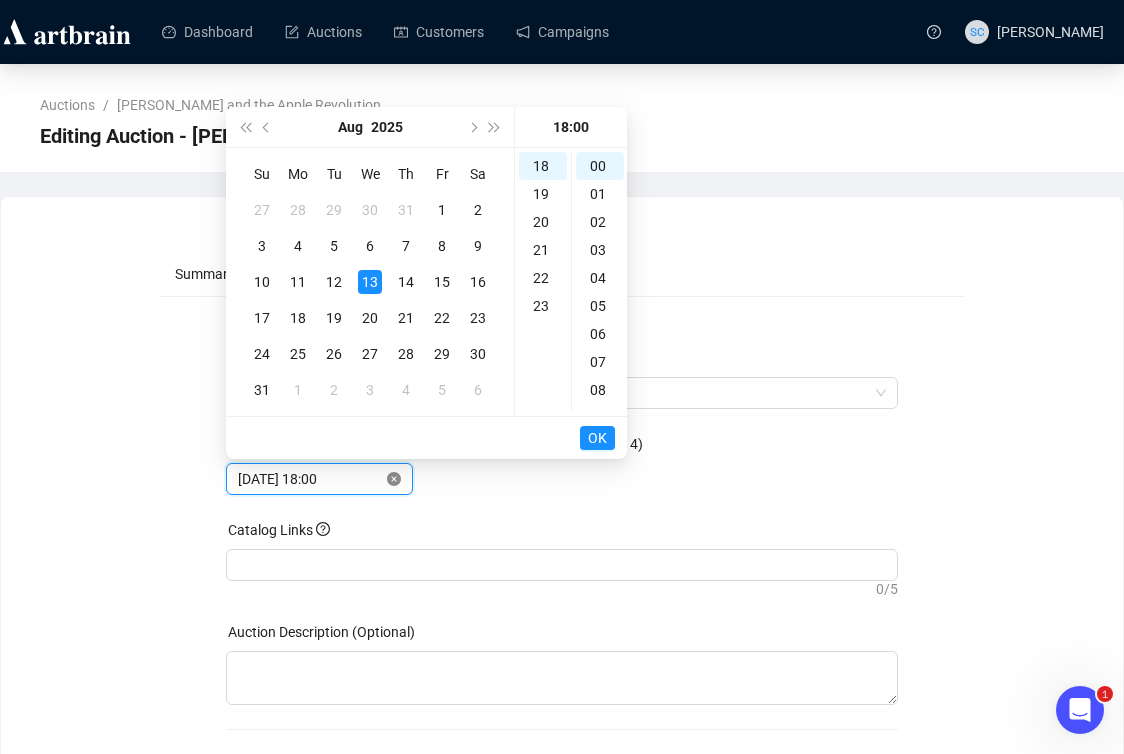 scroll, scrollTop: 504, scrollLeft: 0, axis: vertical 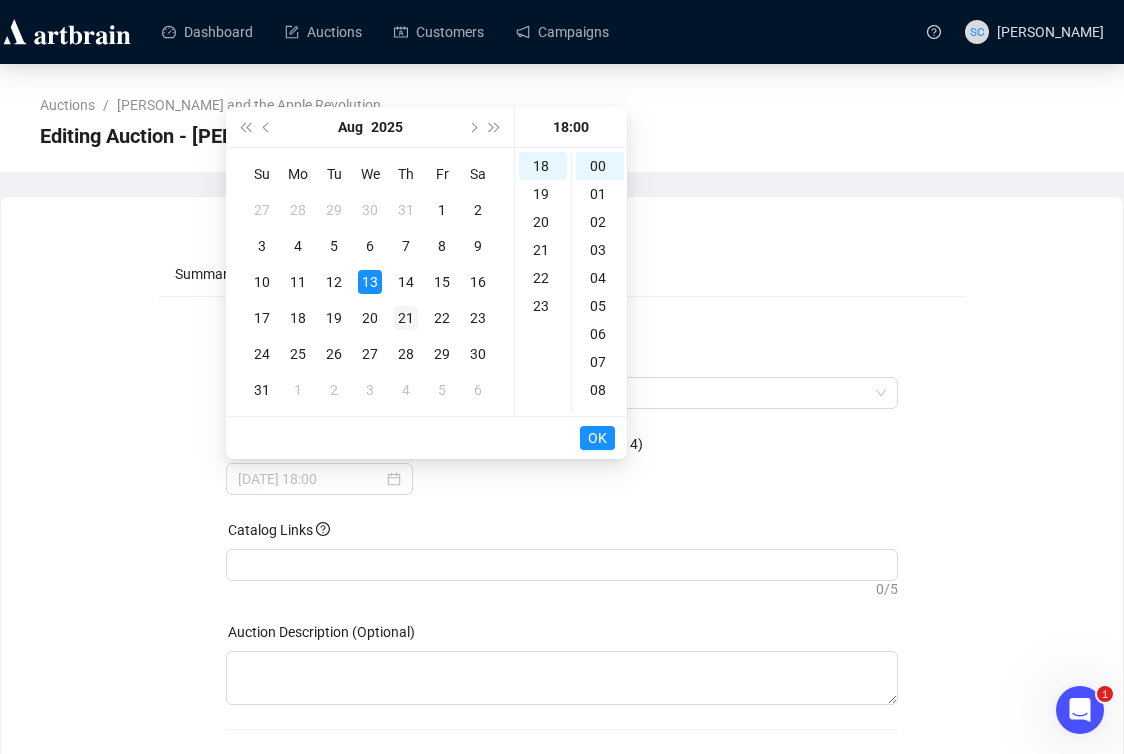 click on "21" at bounding box center (406, 318) 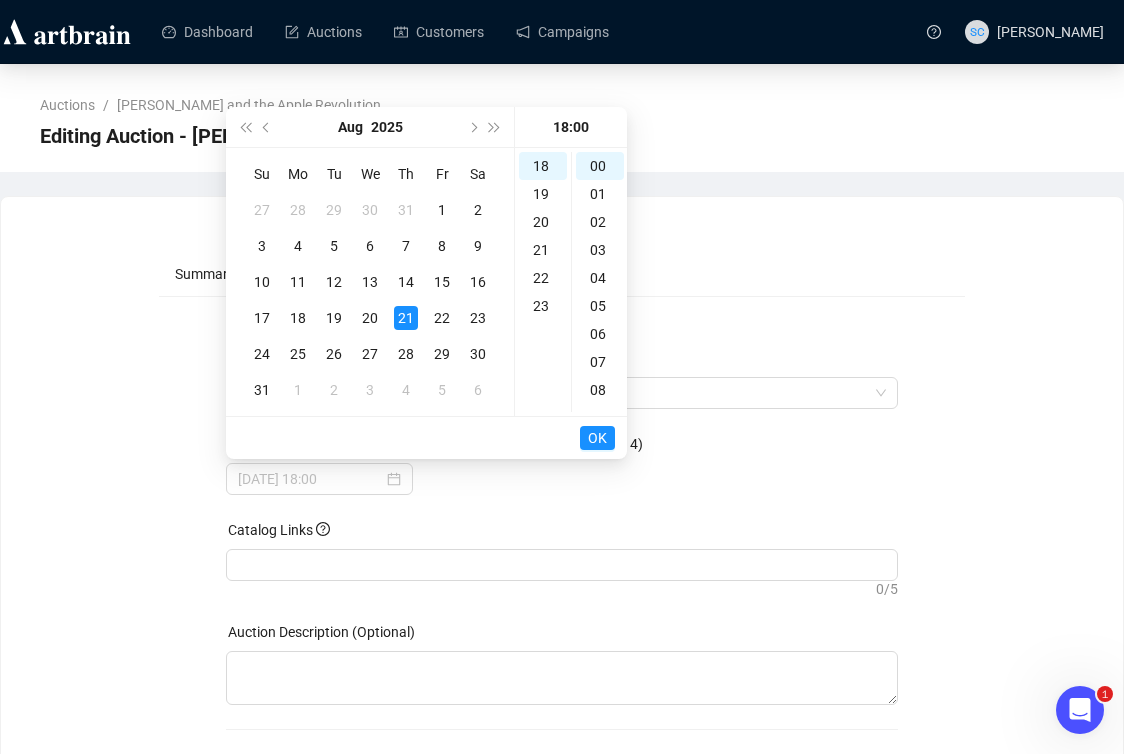 type on "2025-08-21 18:00" 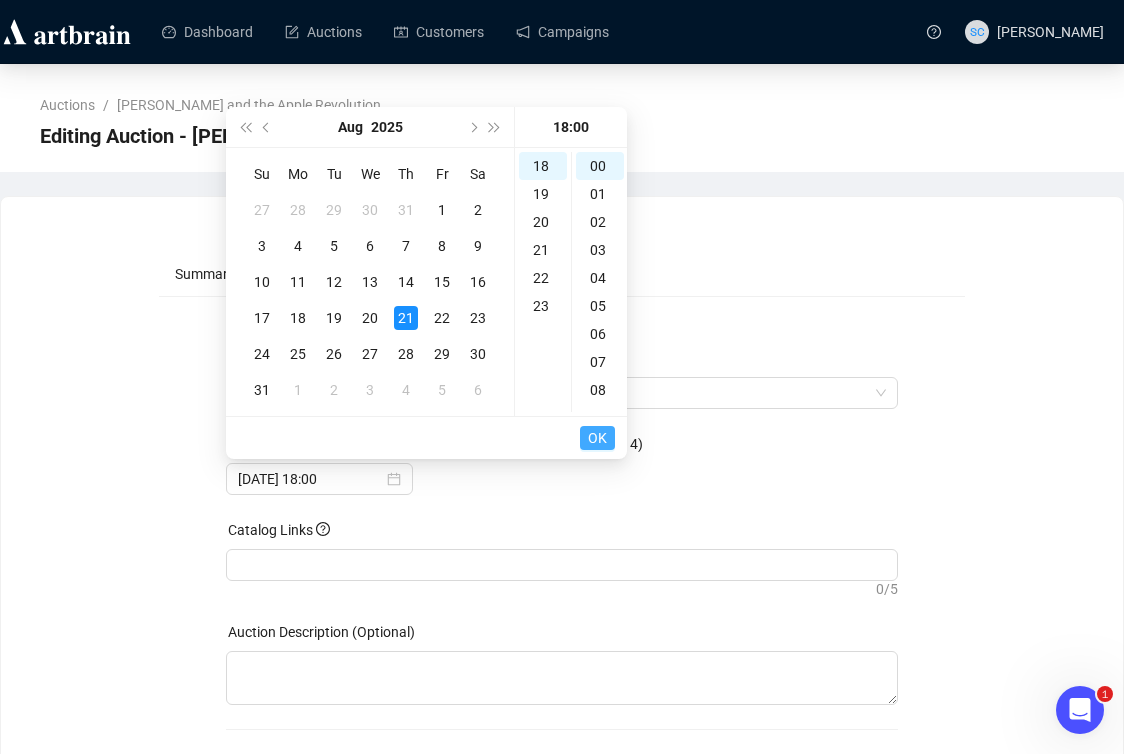 click on "OK" at bounding box center (597, 438) 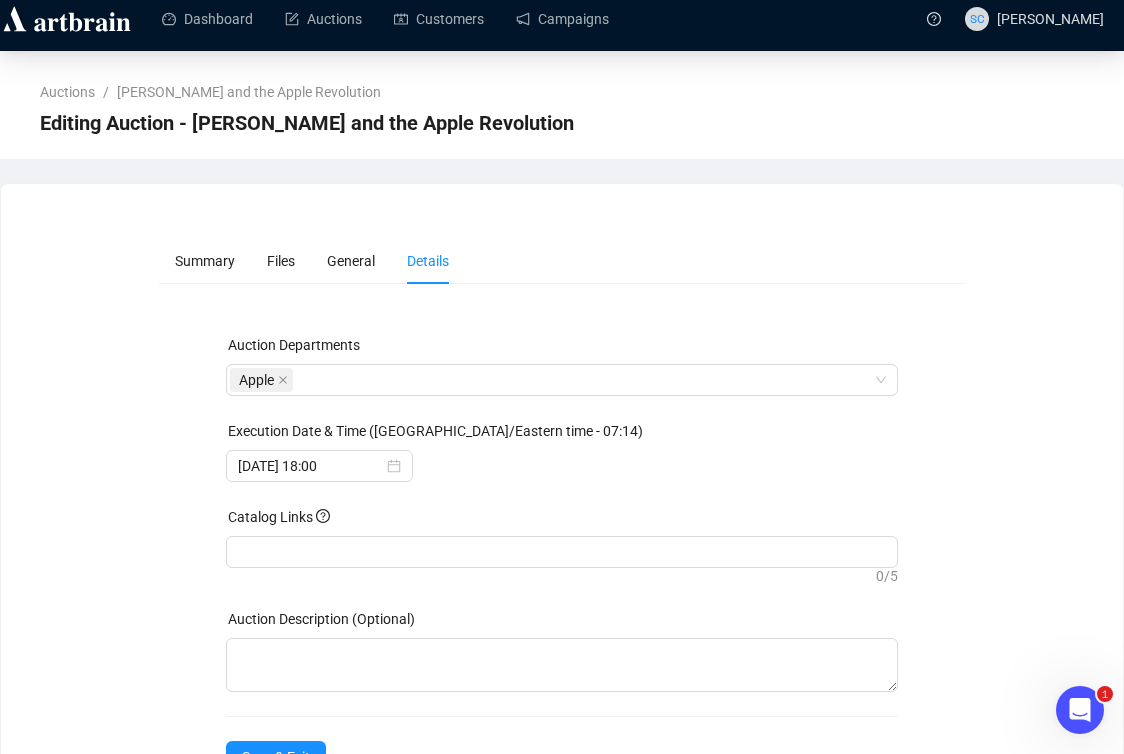 scroll, scrollTop: 87, scrollLeft: 0, axis: vertical 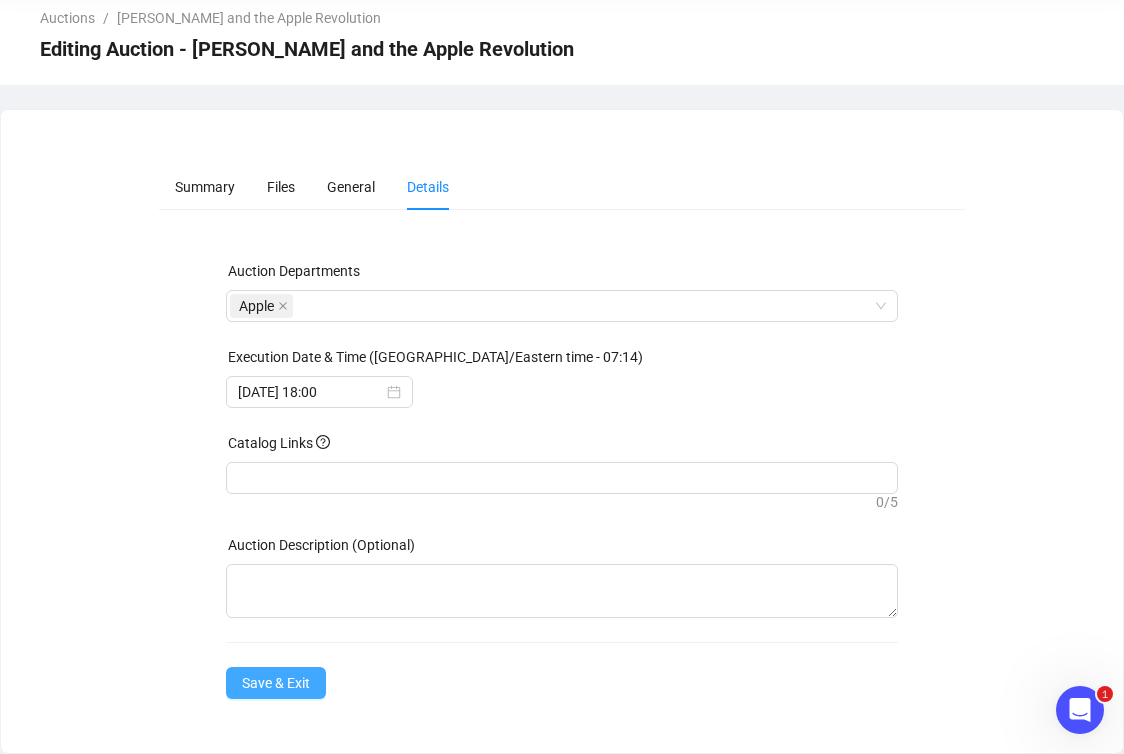 click on "Save & Exit" at bounding box center [276, 683] 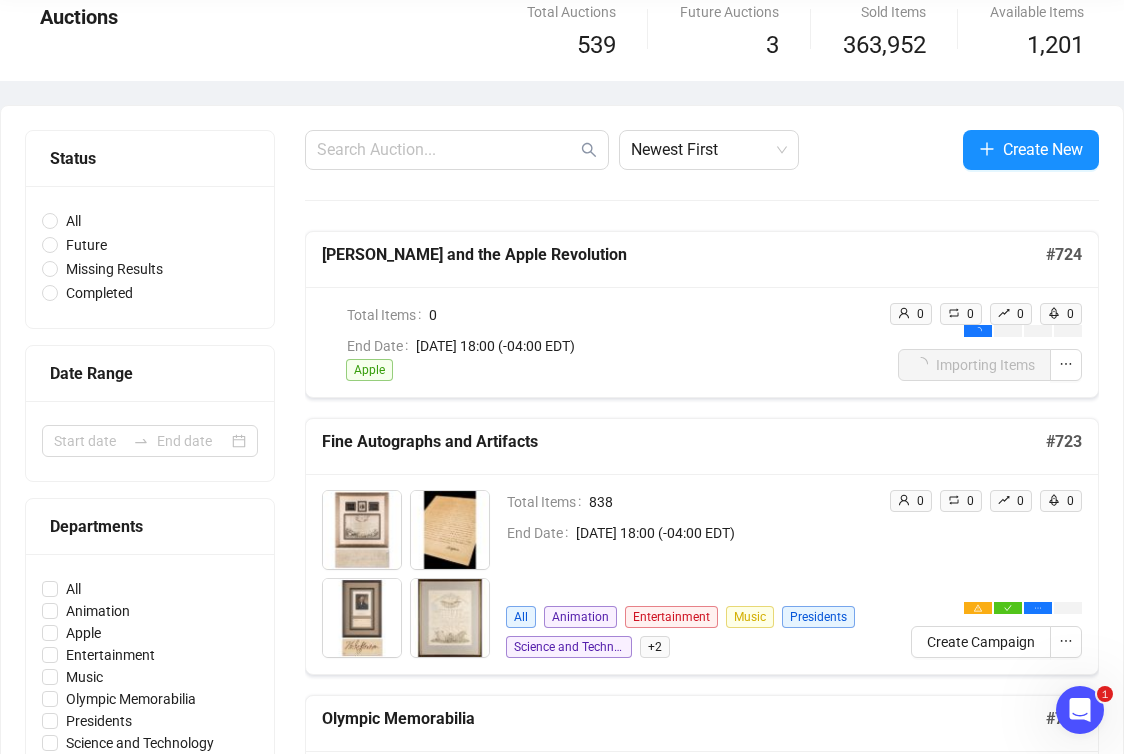 scroll, scrollTop: 0, scrollLeft: 0, axis: both 